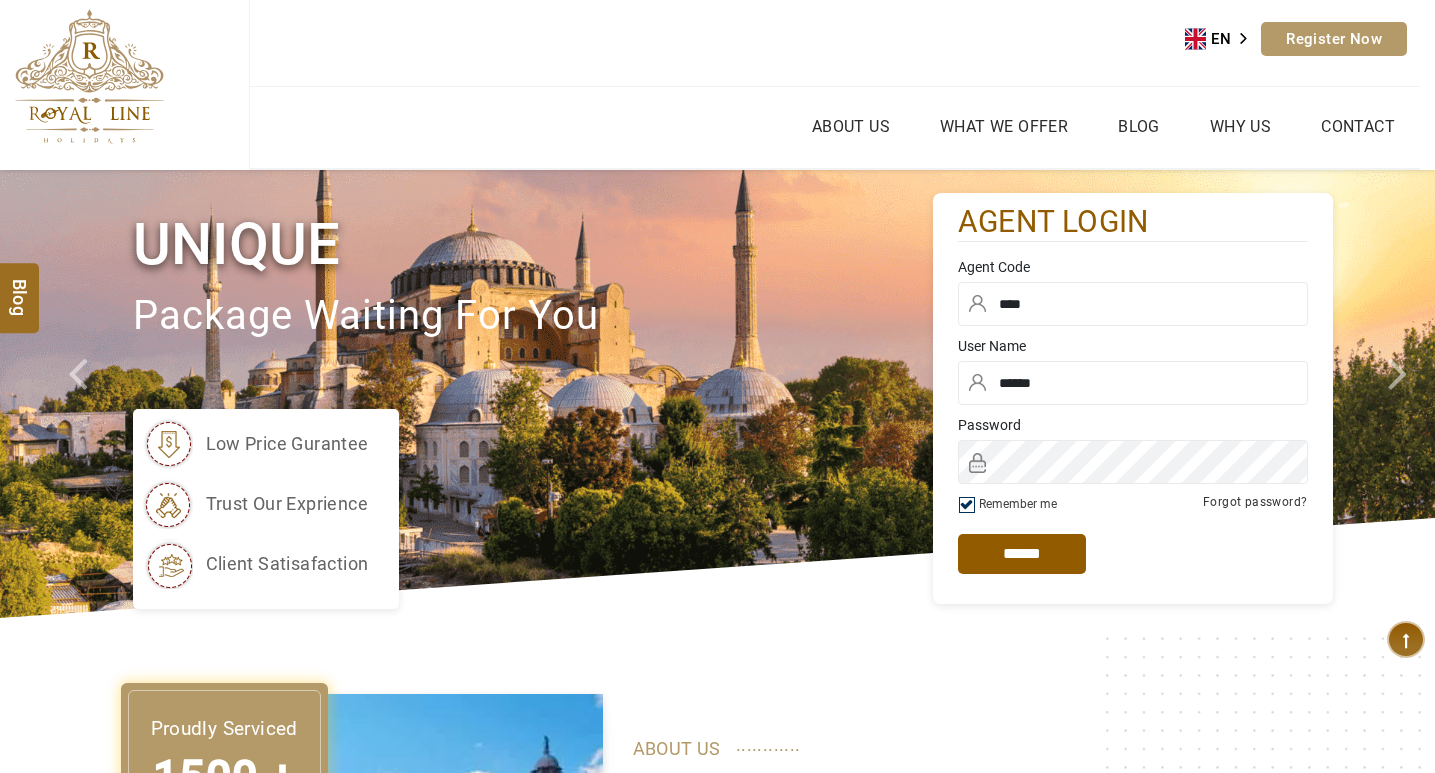 scroll, scrollTop: 0, scrollLeft: 0, axis: both 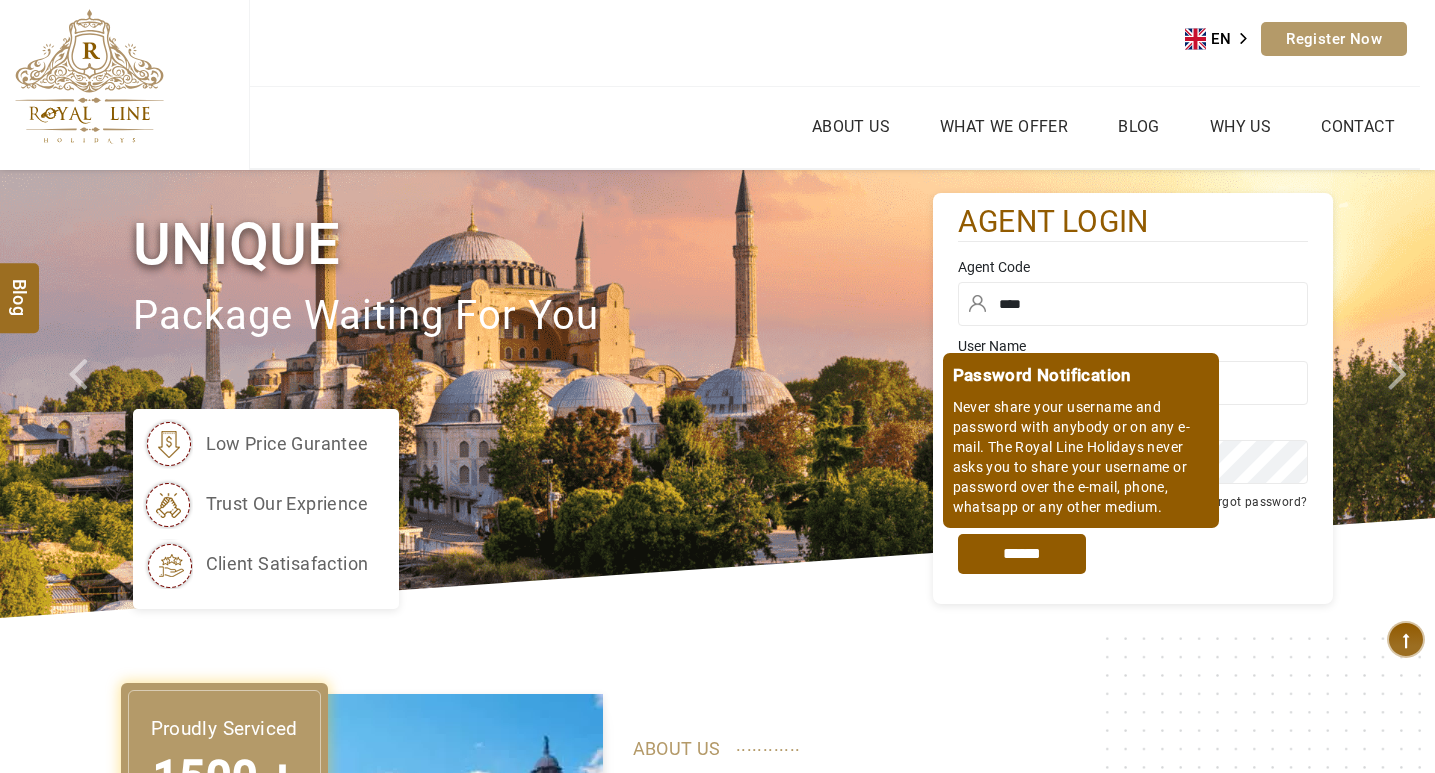 click on "*****" at bounding box center (1022, 554) 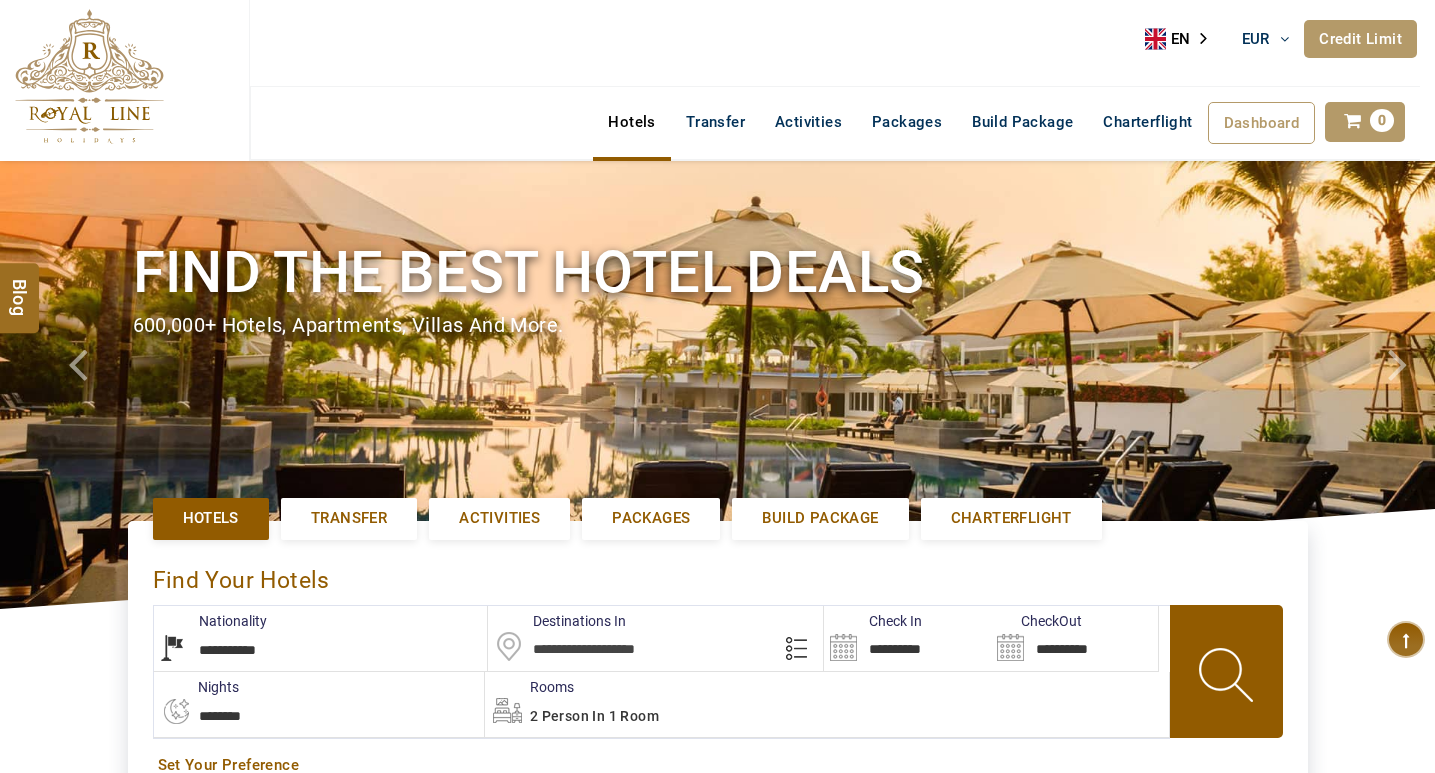 select on "*****" 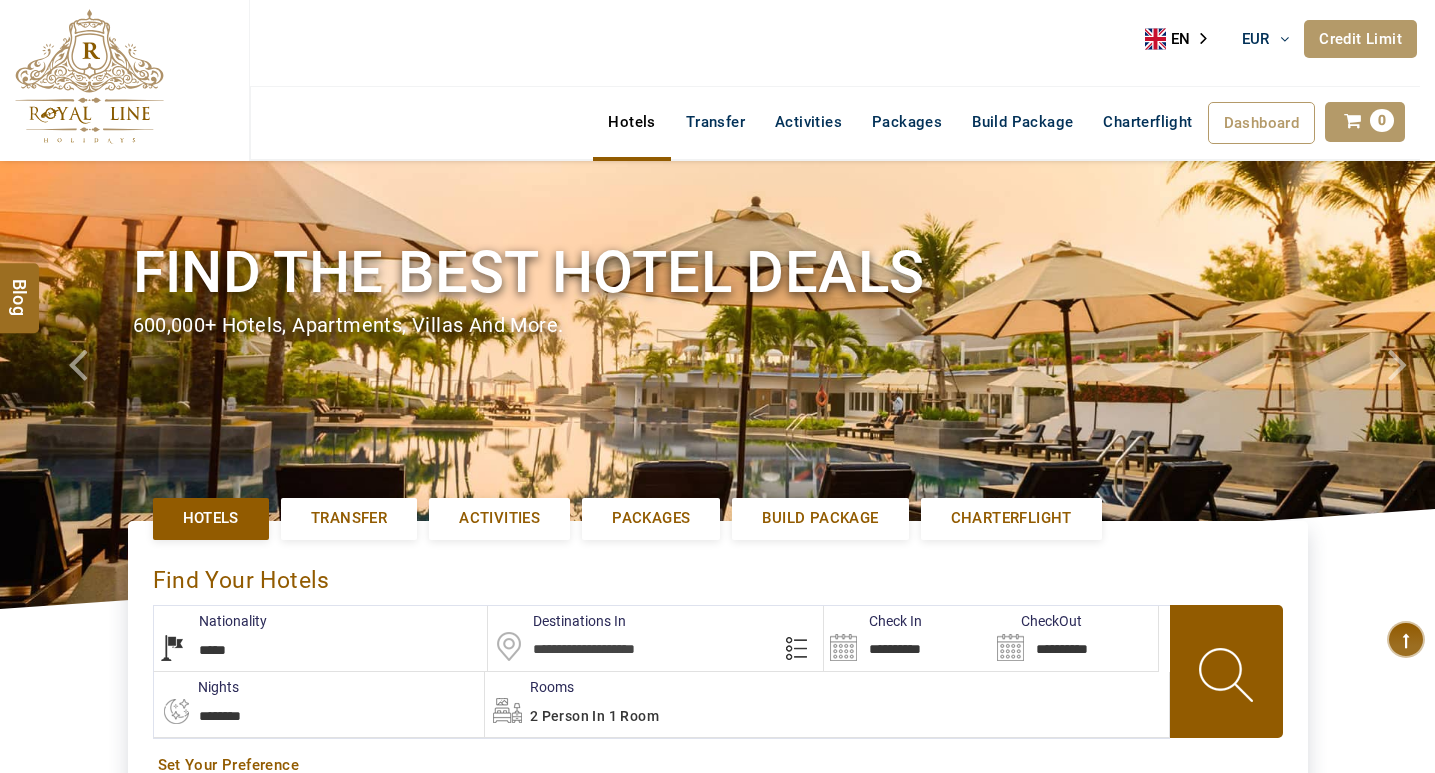 type on "**********" 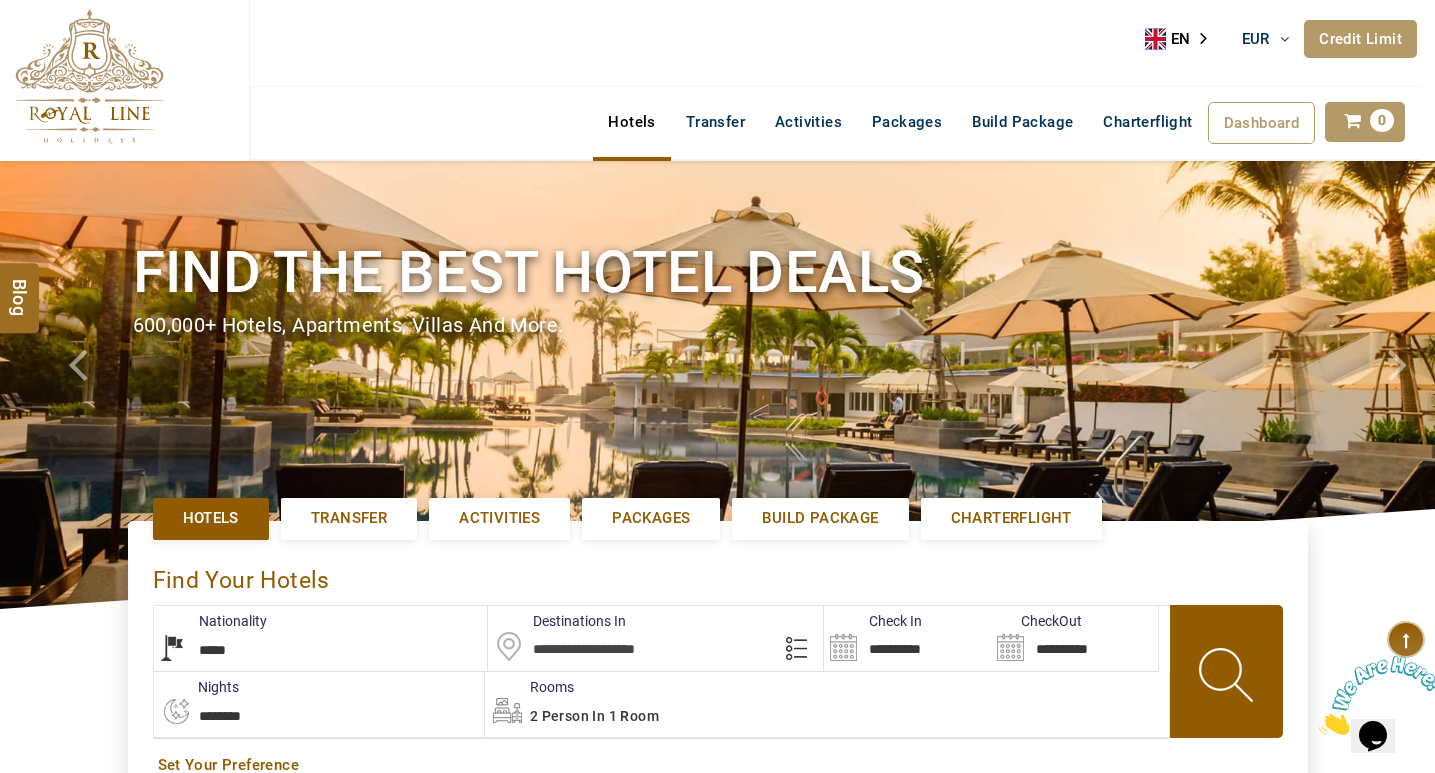 scroll, scrollTop: 0, scrollLeft: 0, axis: both 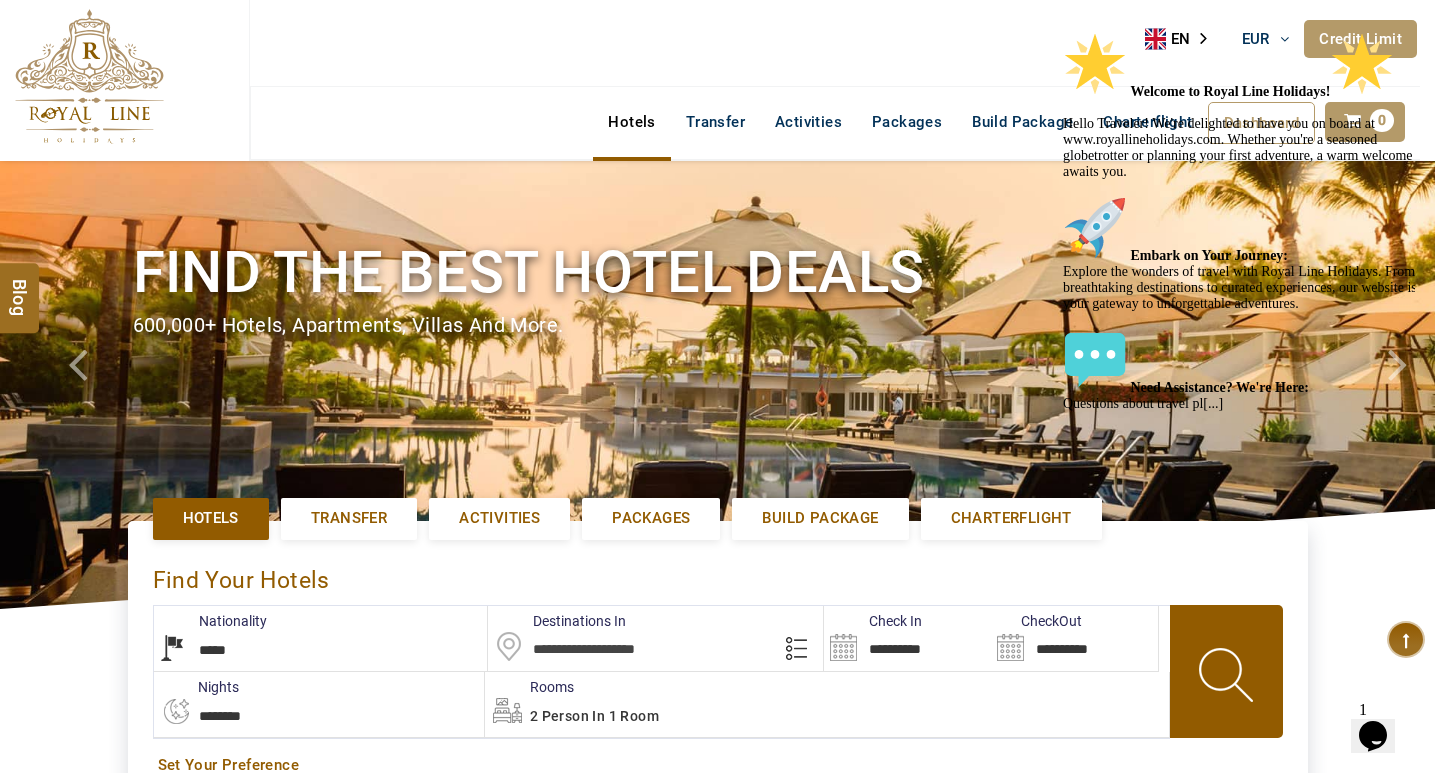click at bounding box center [1243, 32] 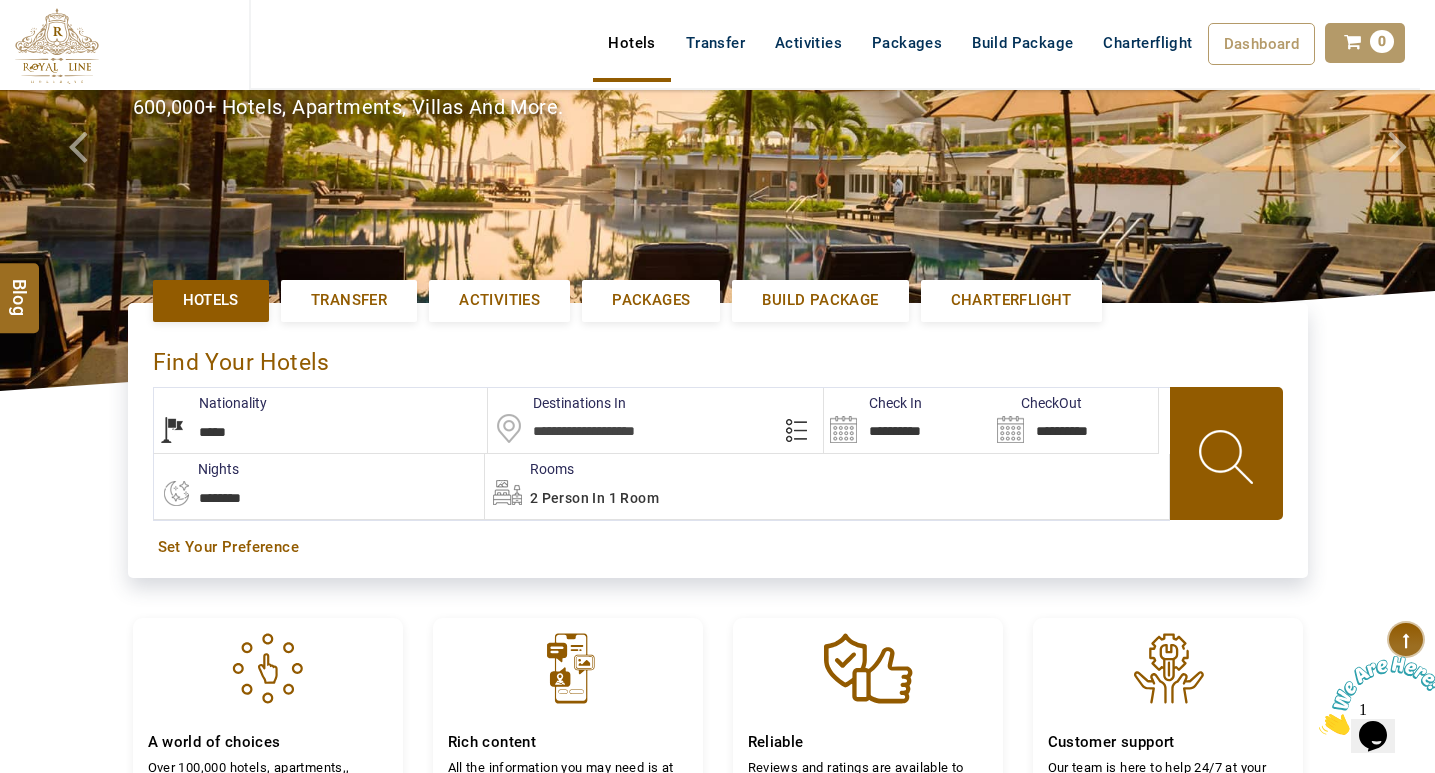 scroll, scrollTop: 200, scrollLeft: 0, axis: vertical 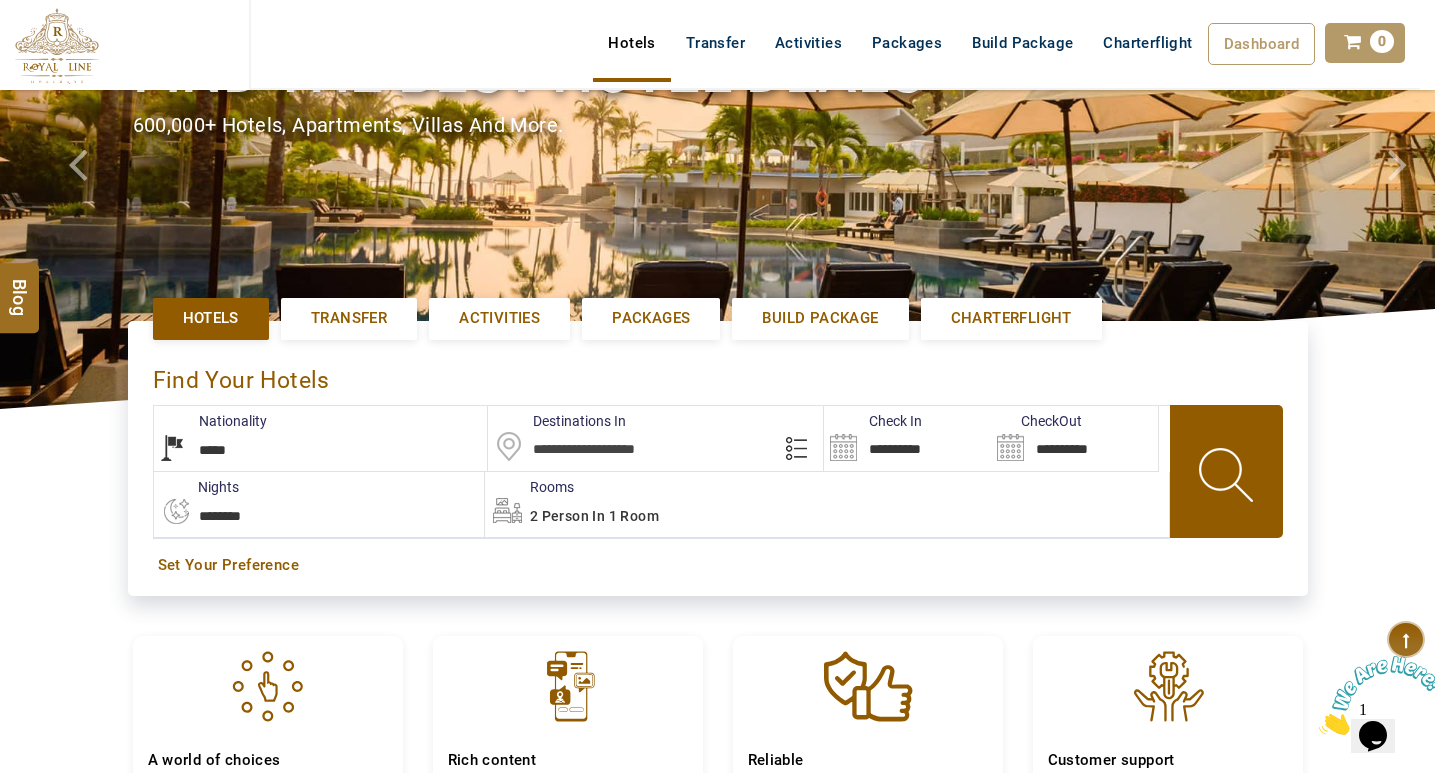 click at bounding box center [655, 438] 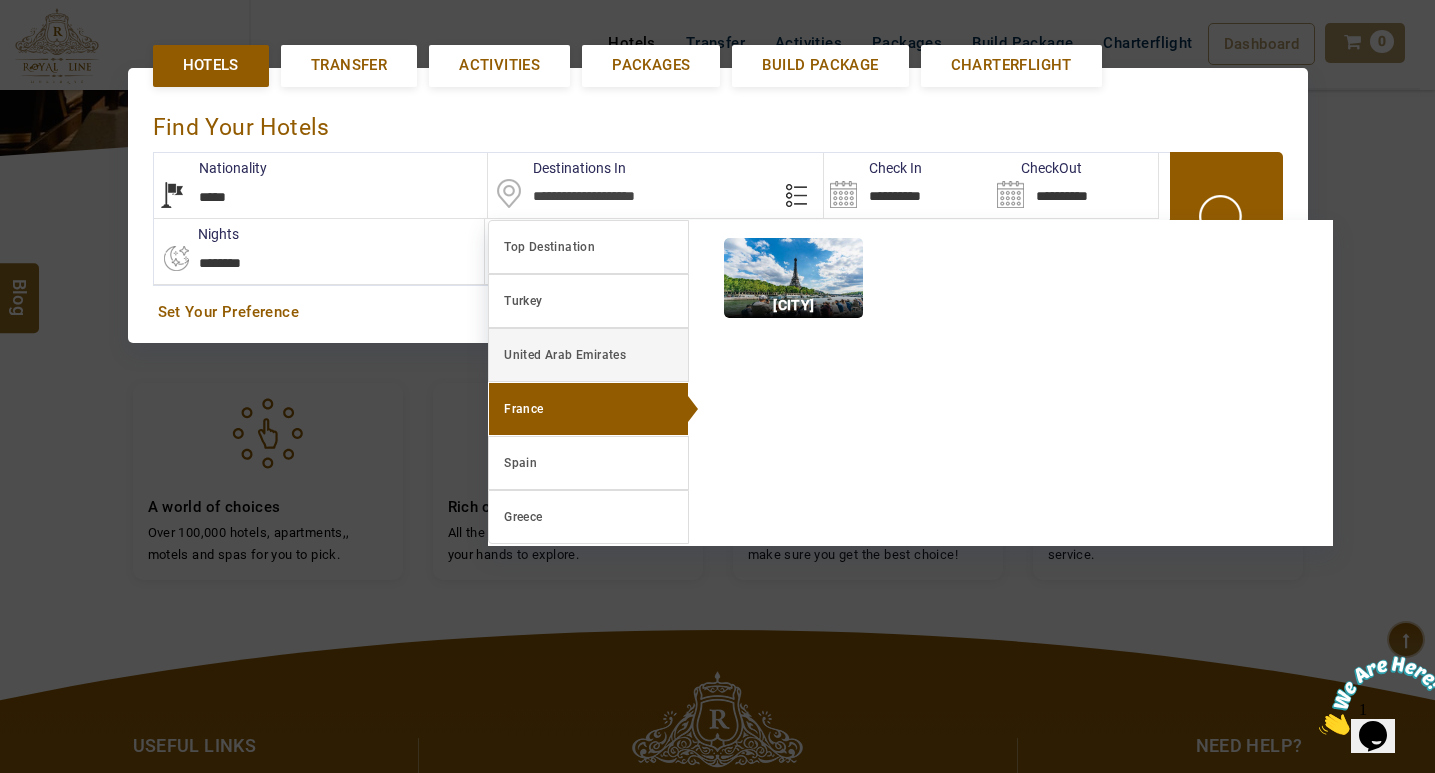 scroll, scrollTop: 461, scrollLeft: 0, axis: vertical 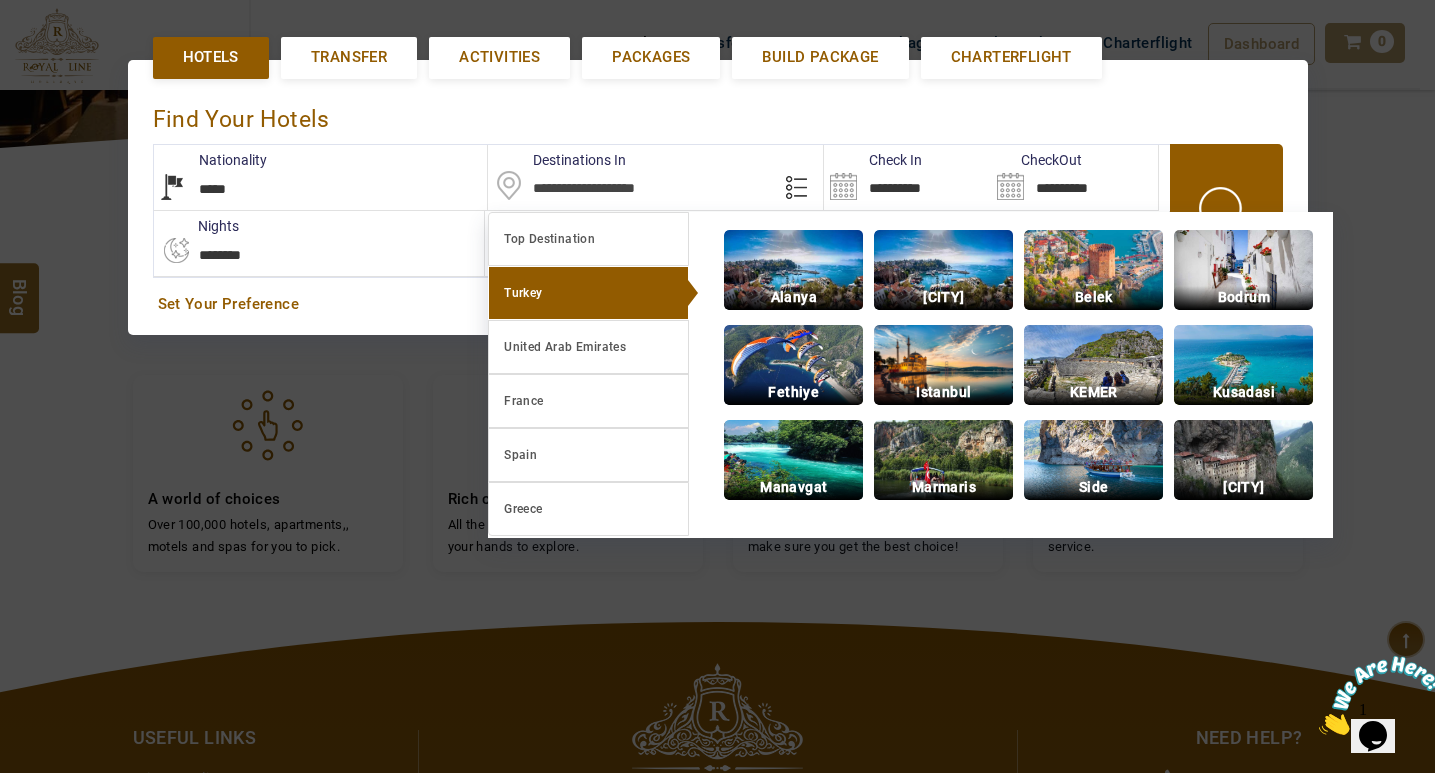 click on "Turkey" at bounding box center [588, 293] 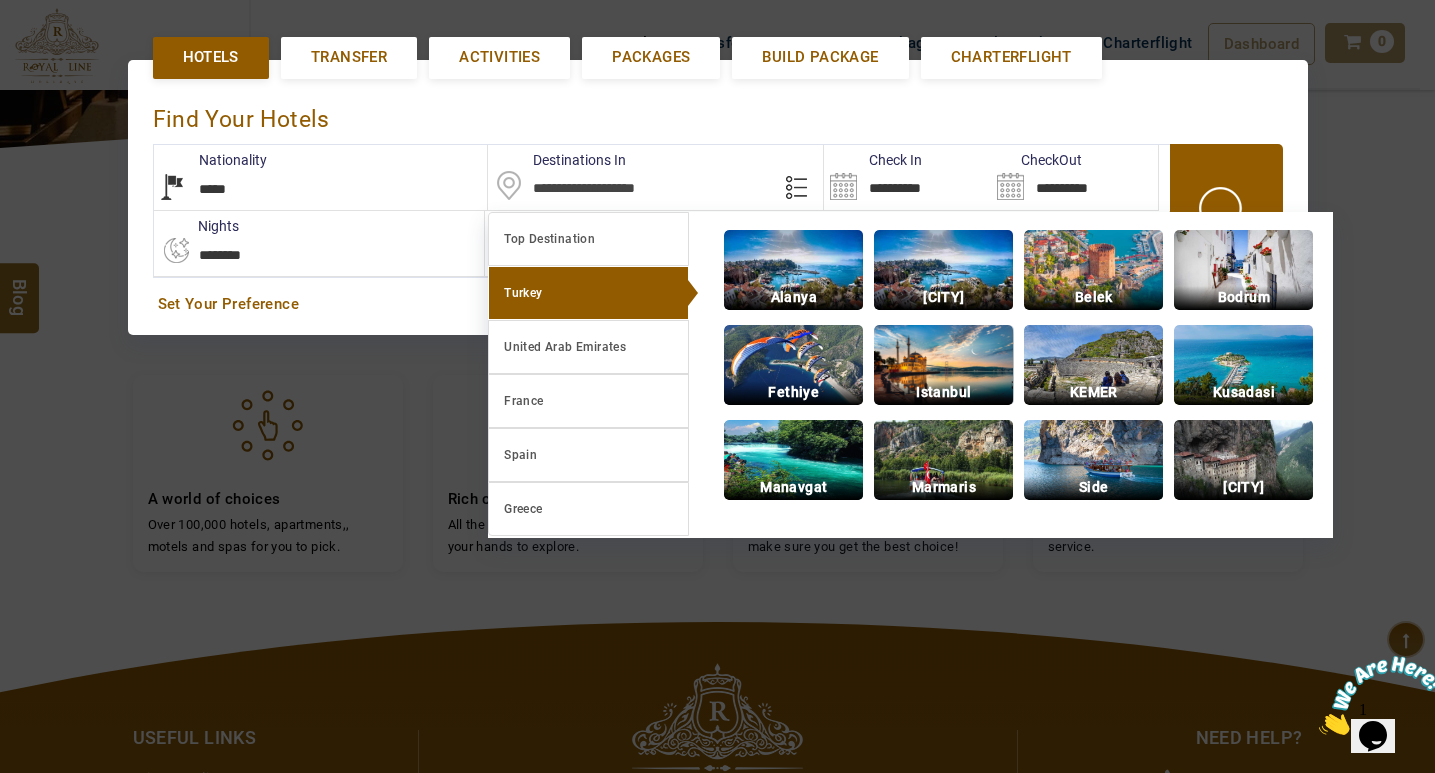 click at bounding box center (943, 365) 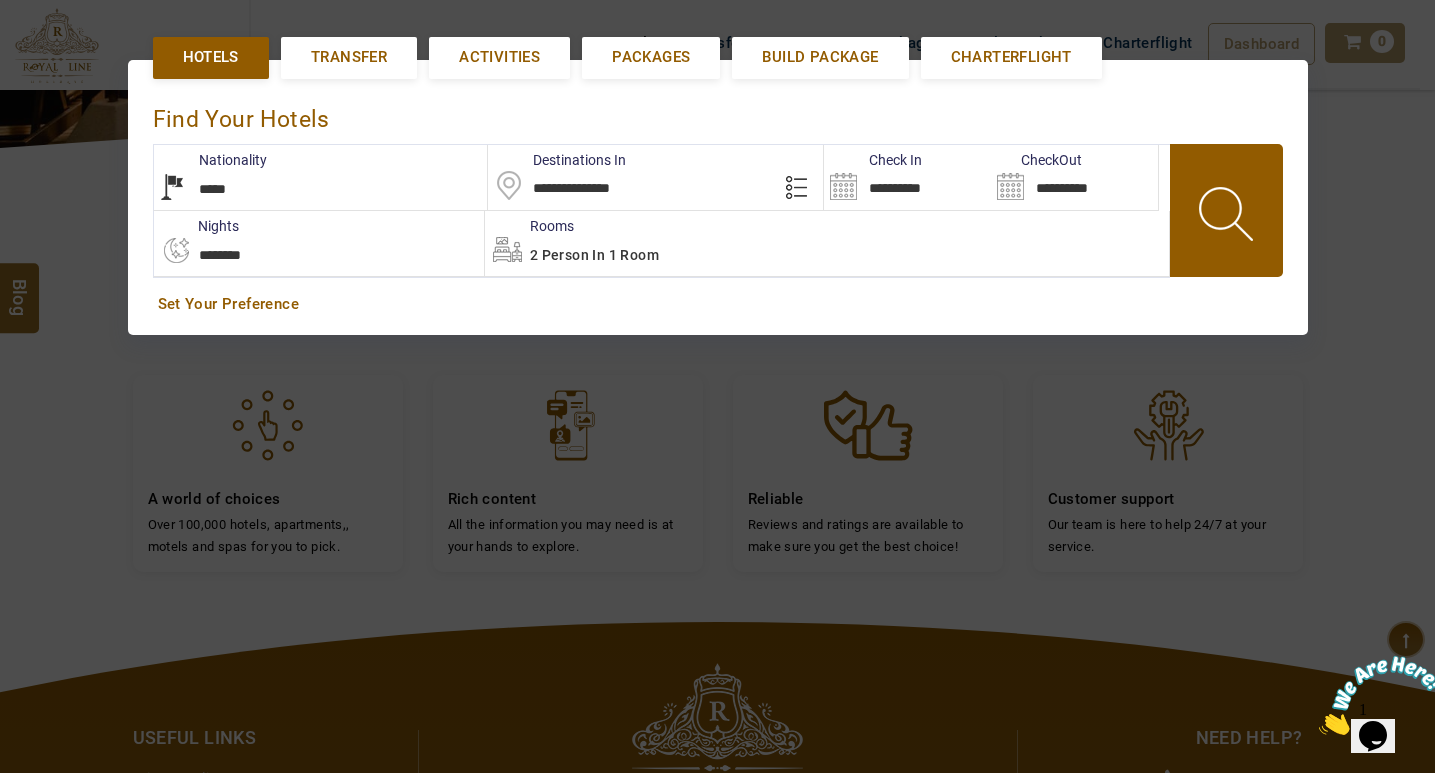 click on "**********" at bounding box center [907, 177] 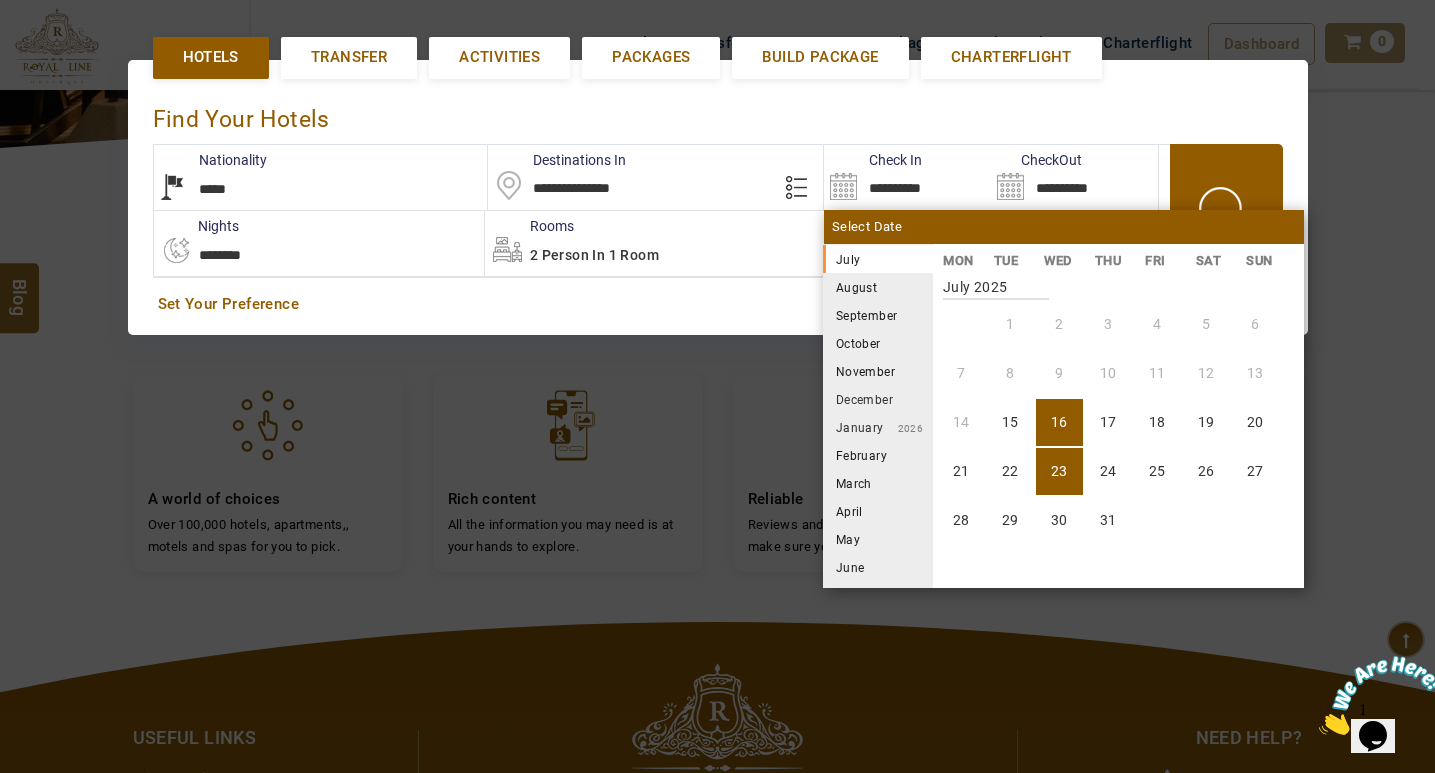 click on "23" at bounding box center [1059, 471] 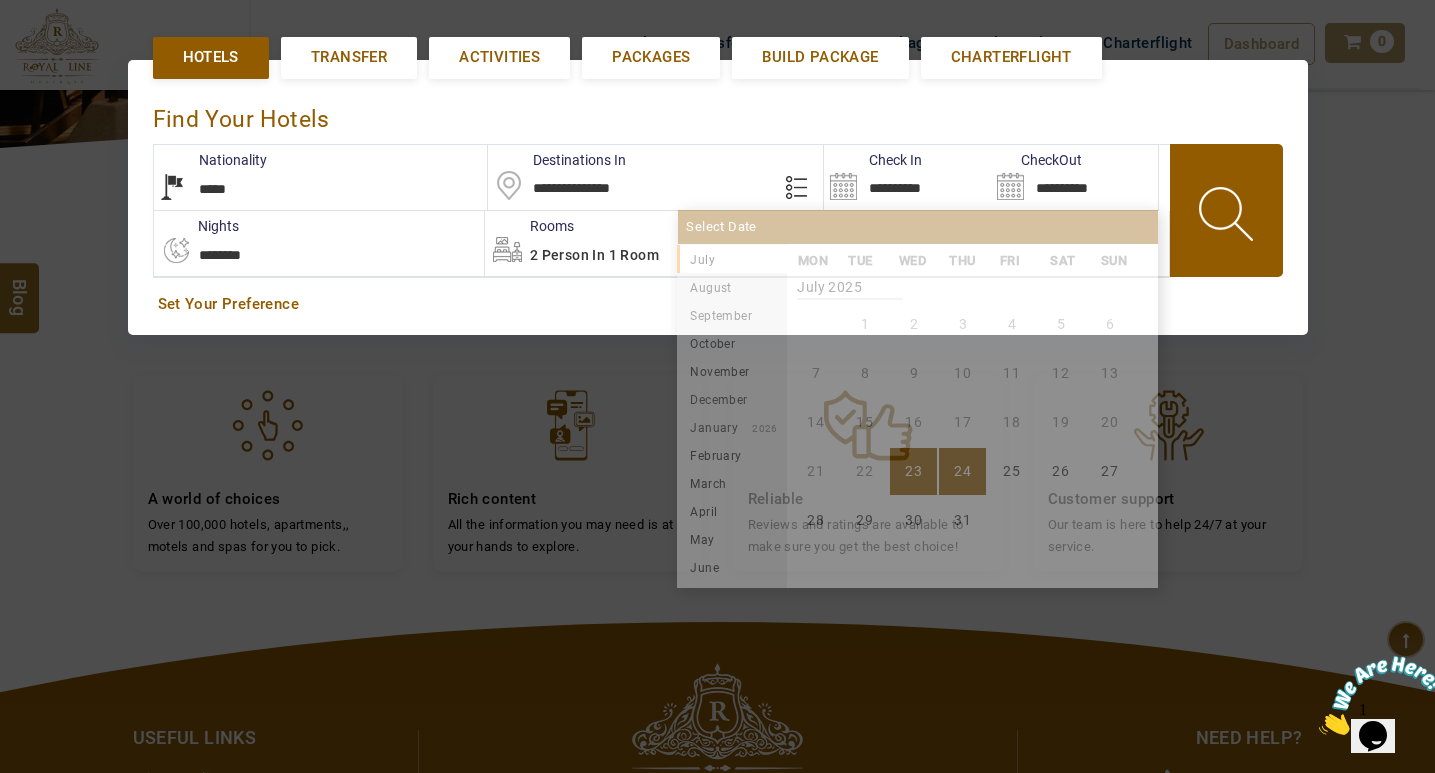 click on "24" at bounding box center (962, 471) 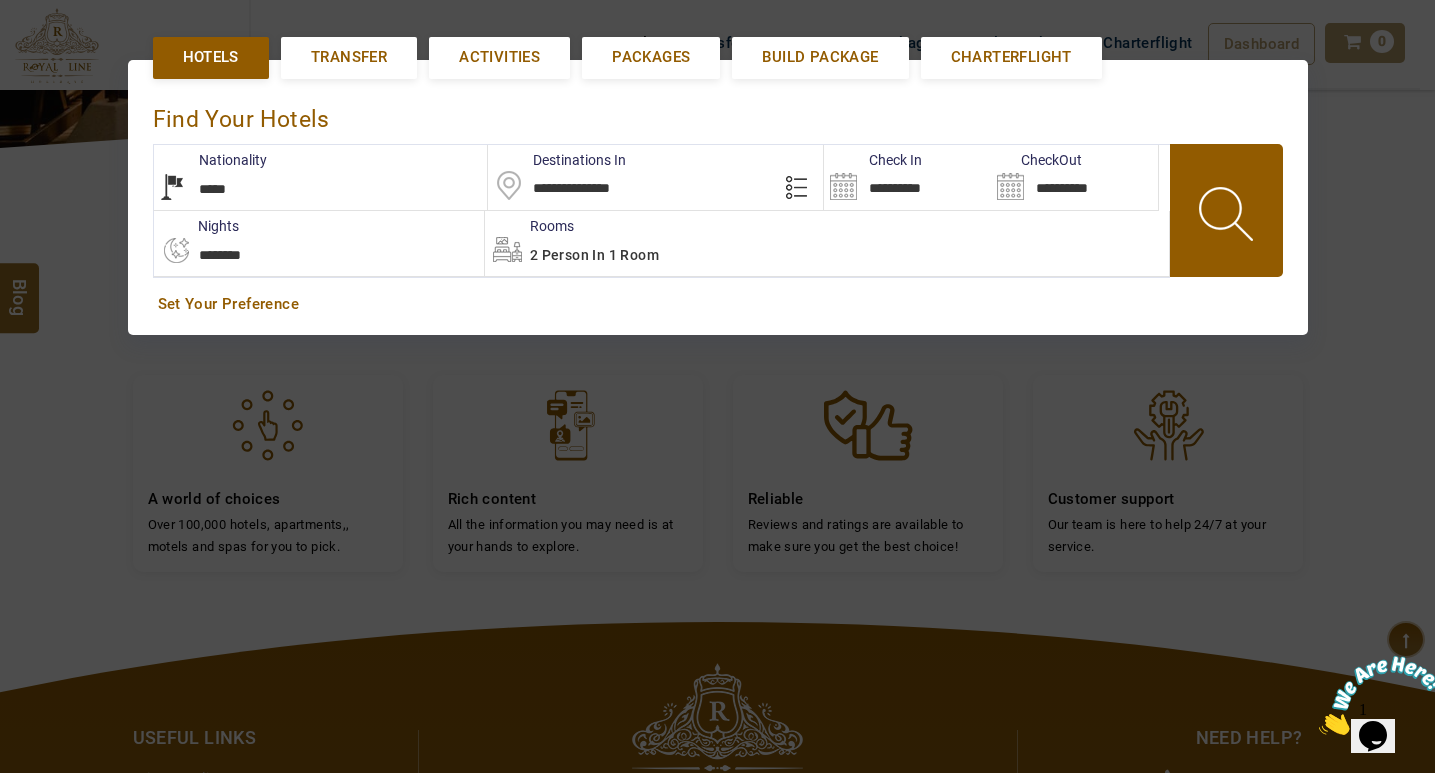 click on "**********" at bounding box center [907, 177] 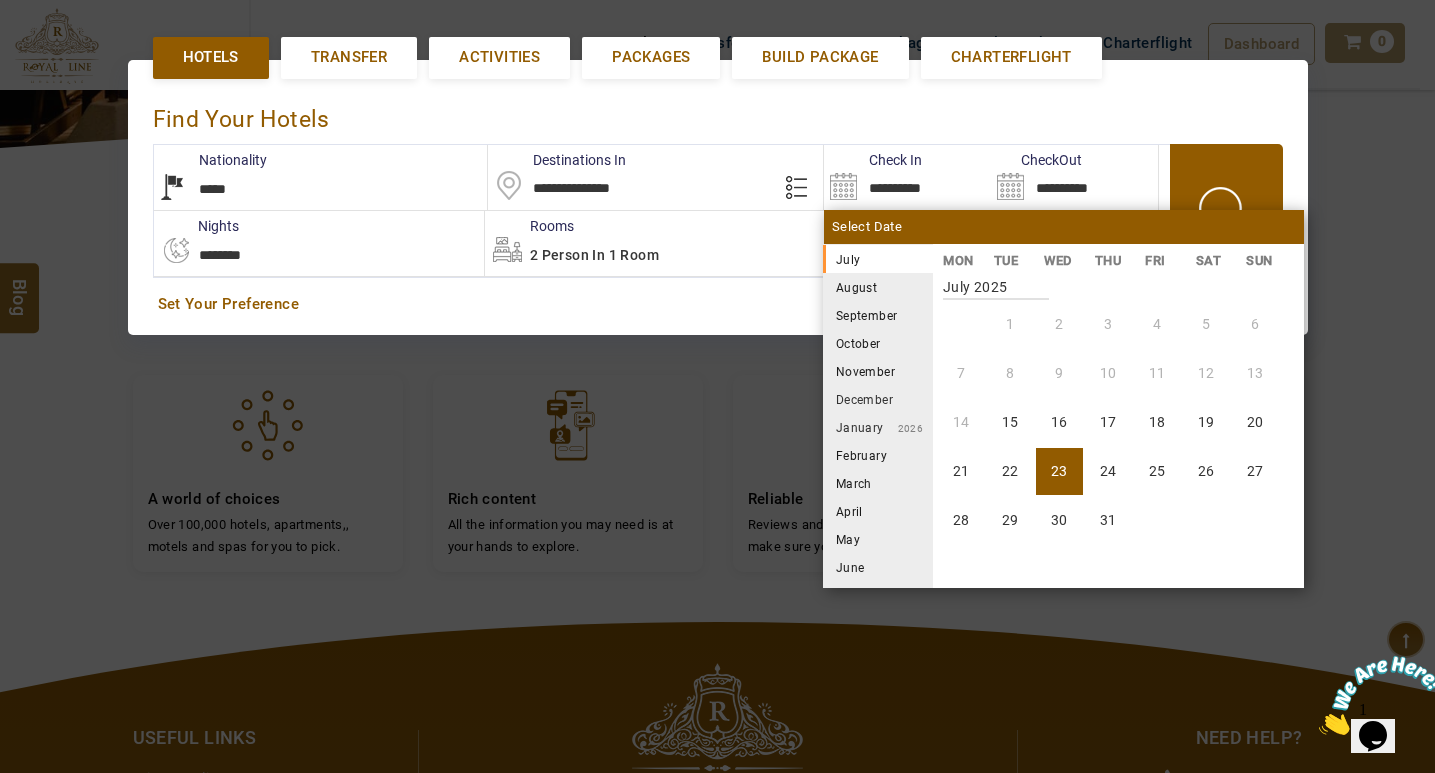 click on "September" at bounding box center [878, 315] 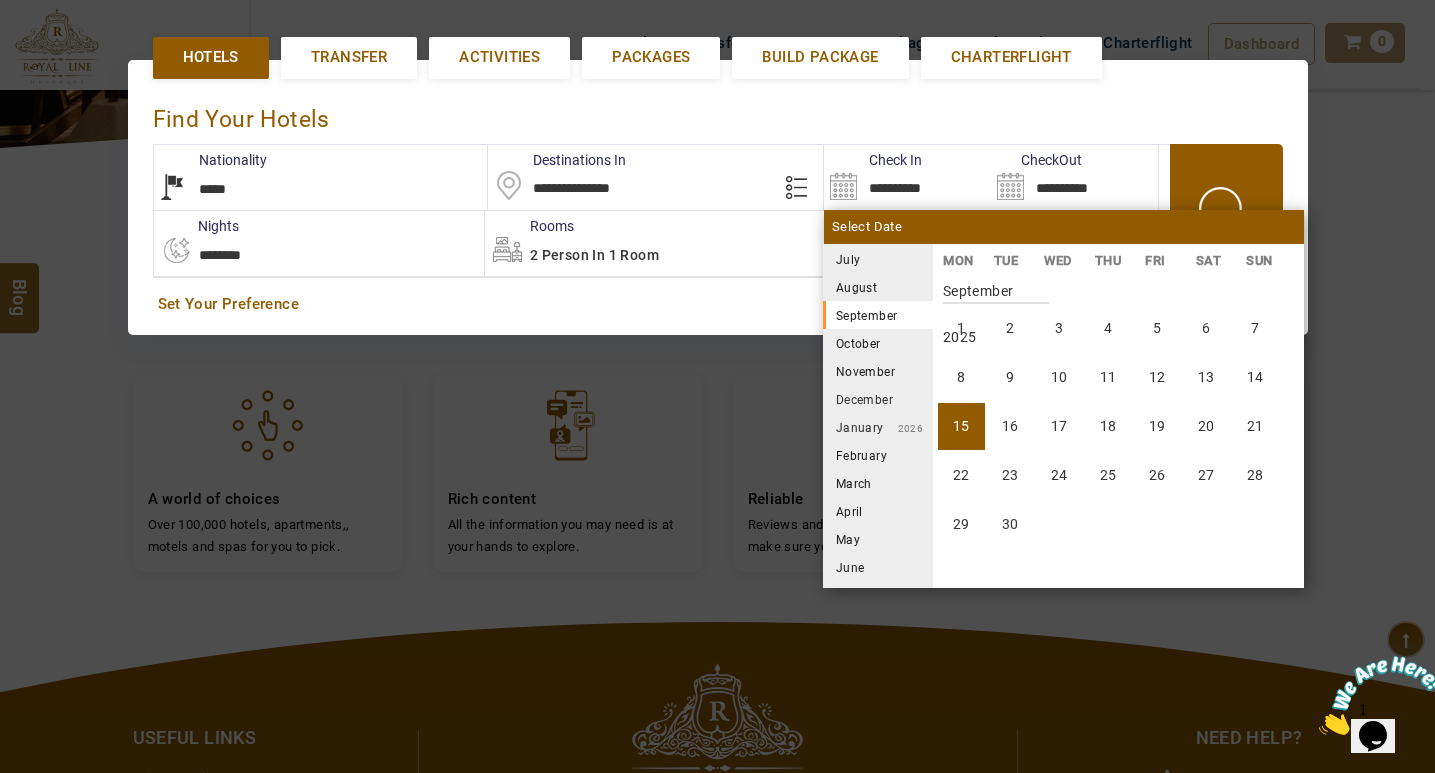 scroll, scrollTop: 740, scrollLeft: 0, axis: vertical 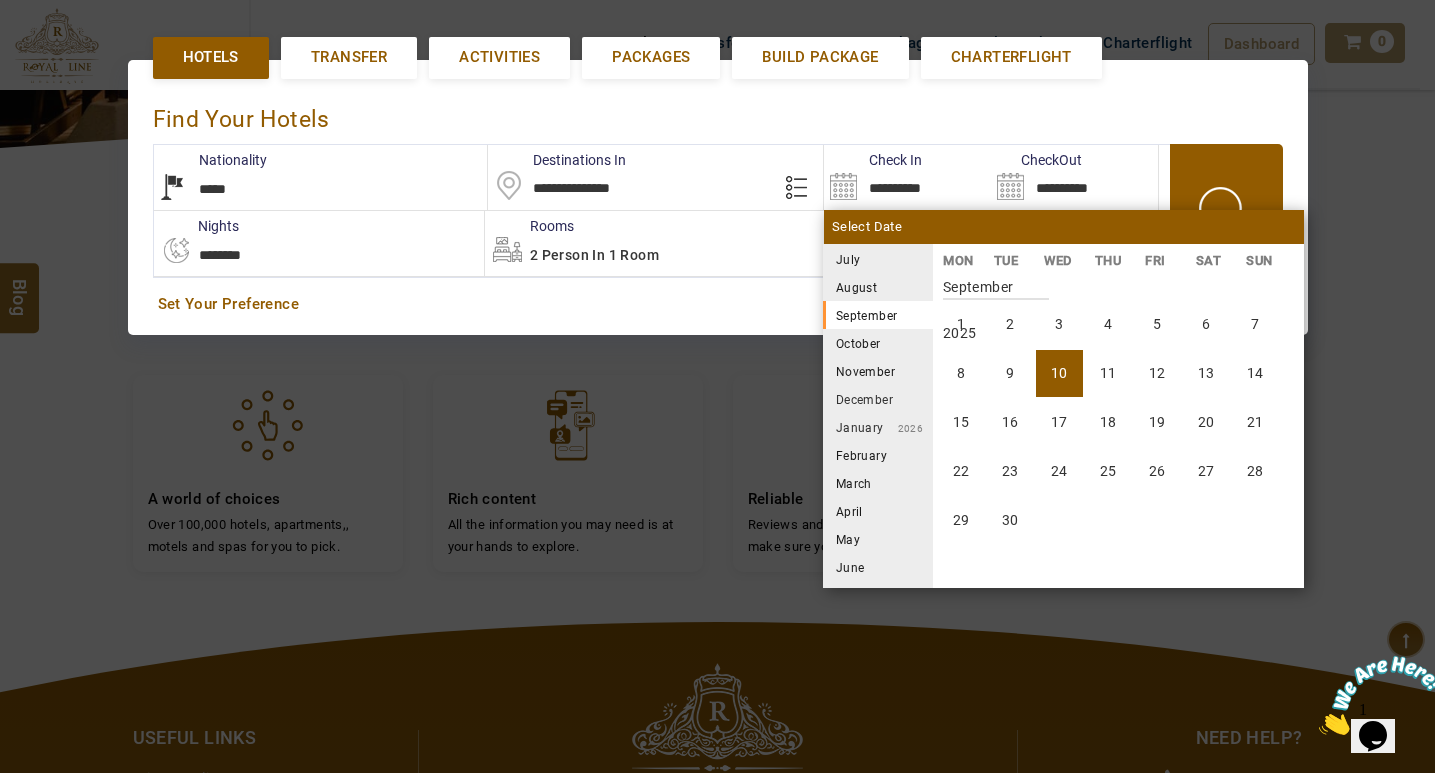 click on "10" at bounding box center (1059, 373) 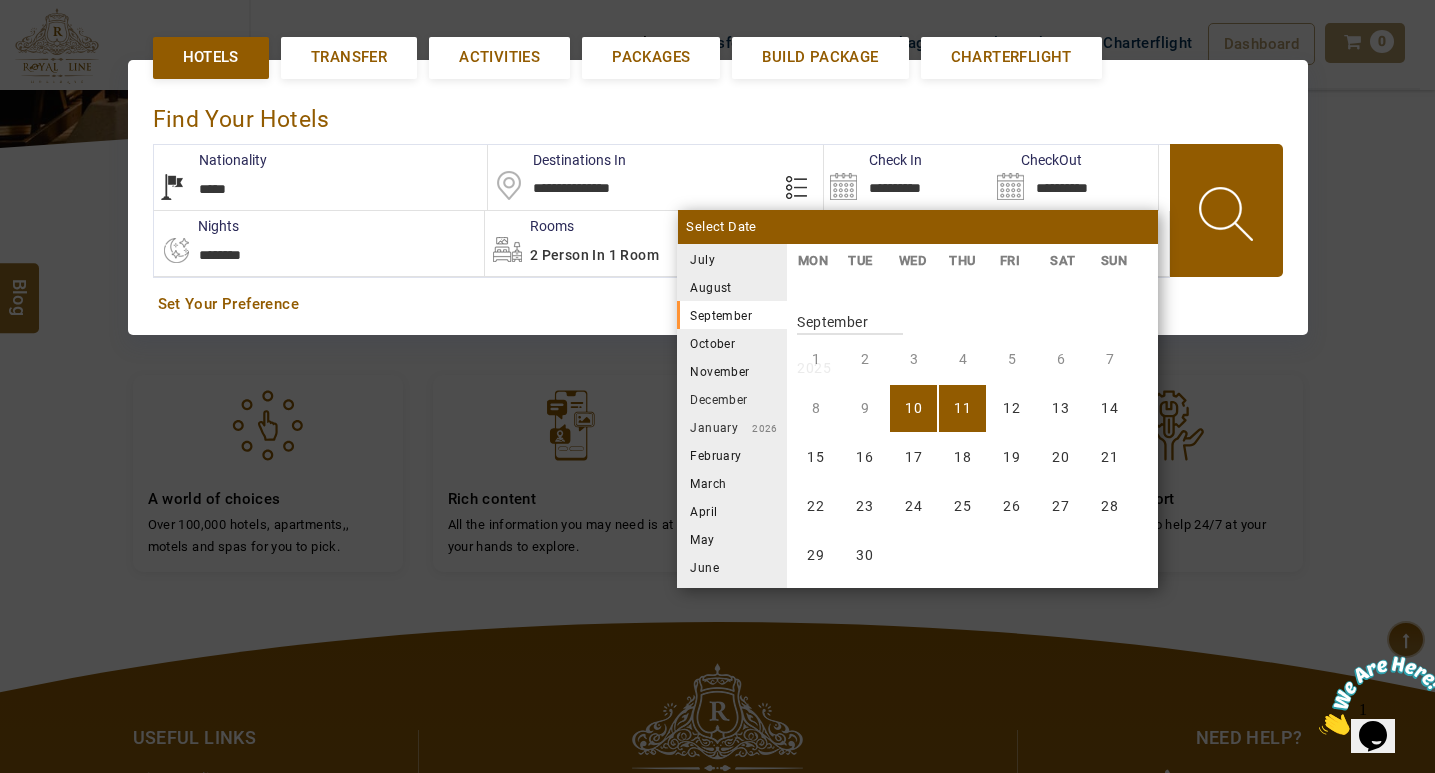 scroll, scrollTop: 740, scrollLeft: 0, axis: vertical 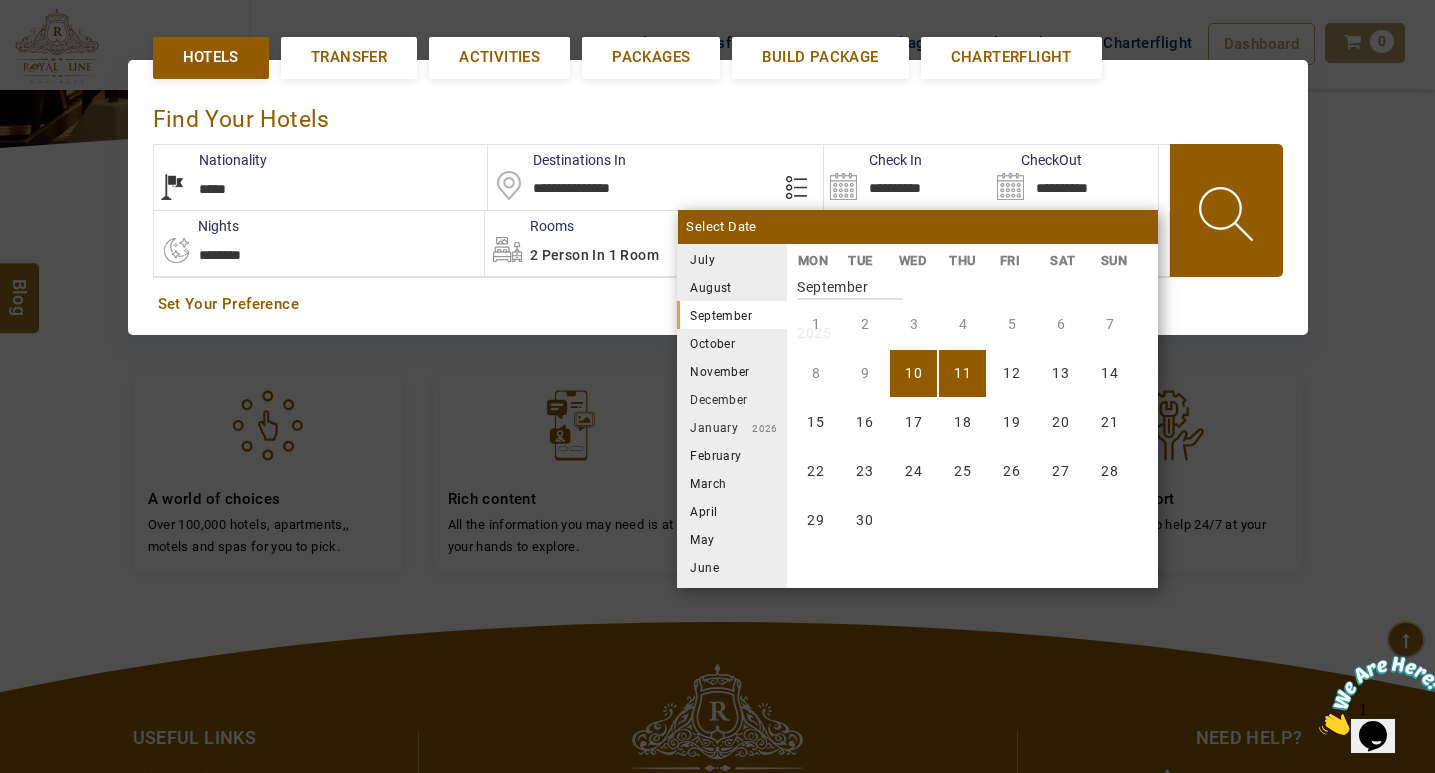click on "11" at bounding box center [962, 373] 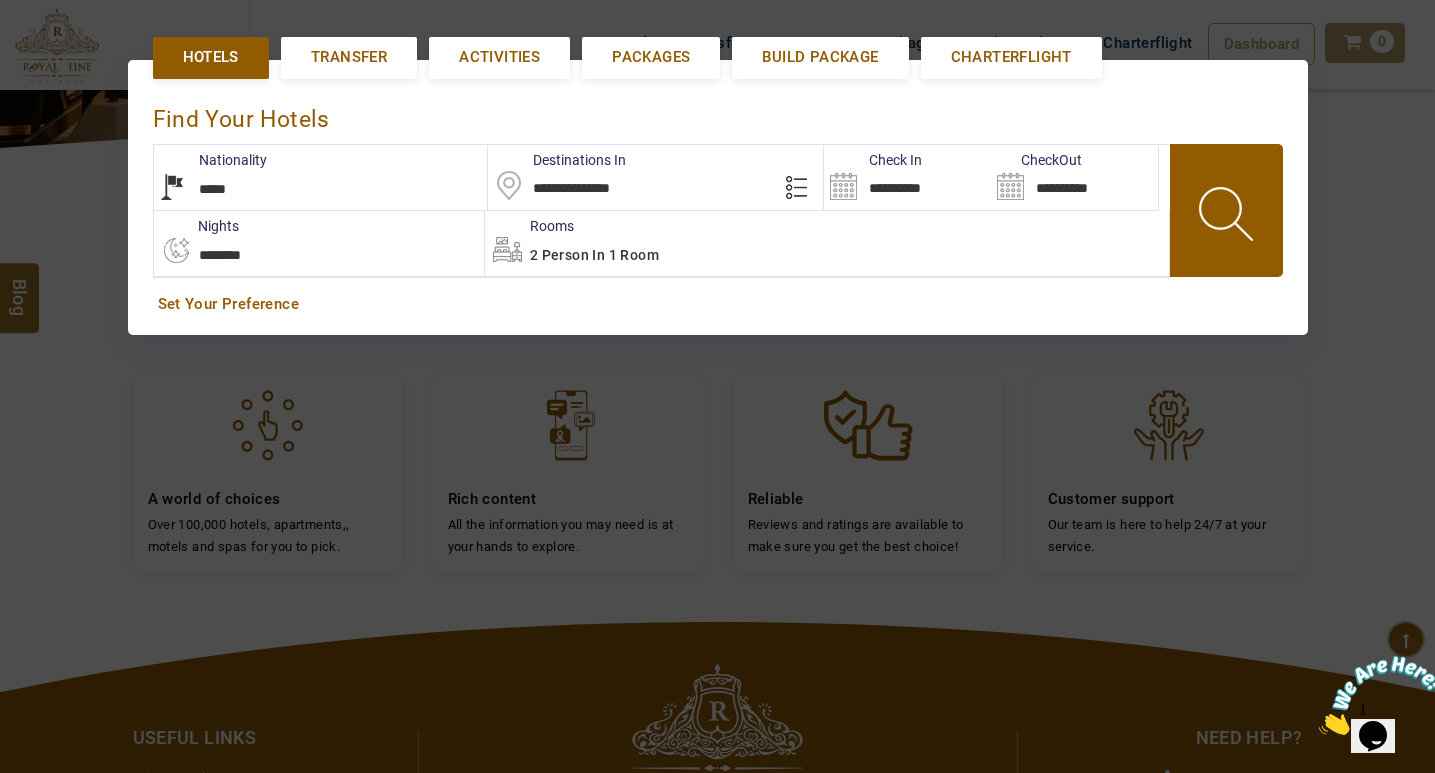 click at bounding box center (1228, 217) 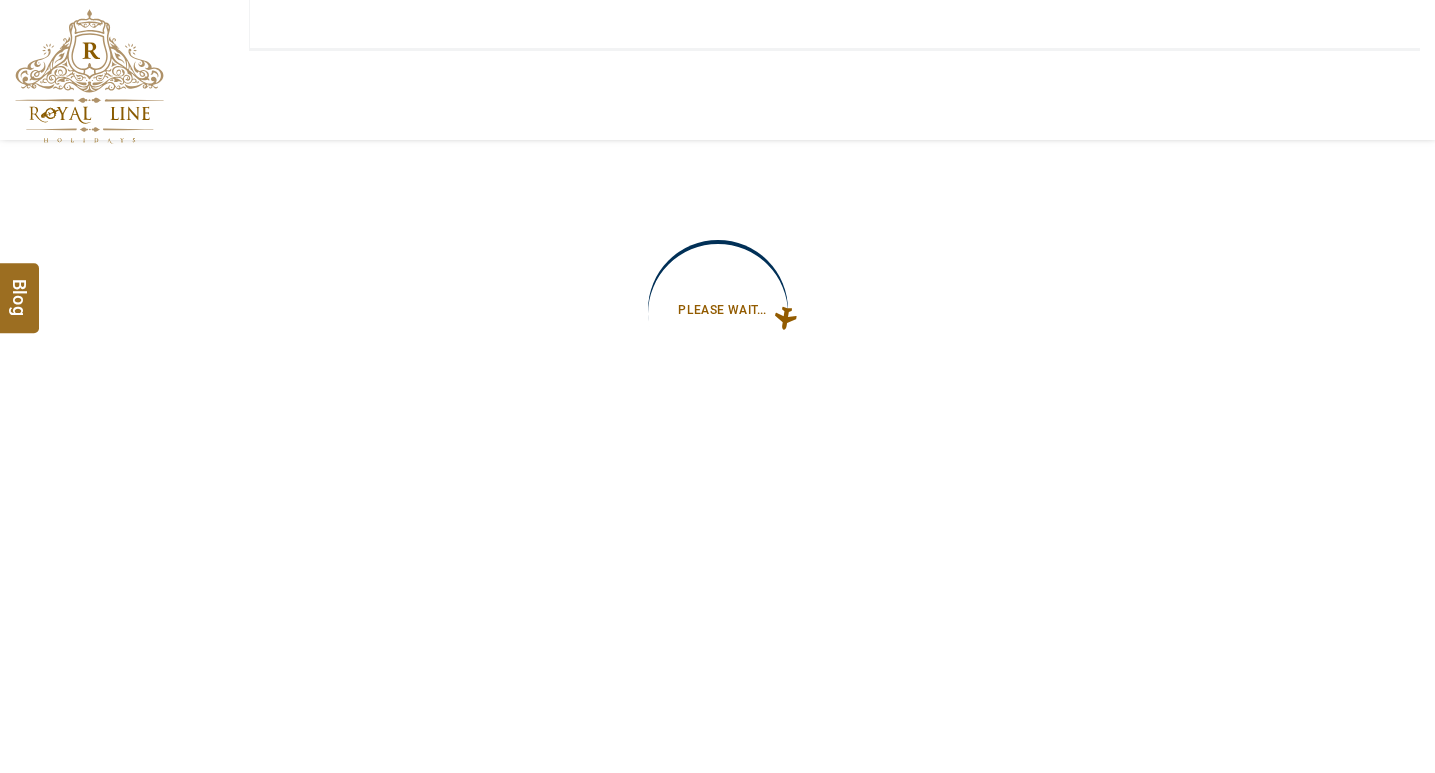 scroll, scrollTop: 0, scrollLeft: 0, axis: both 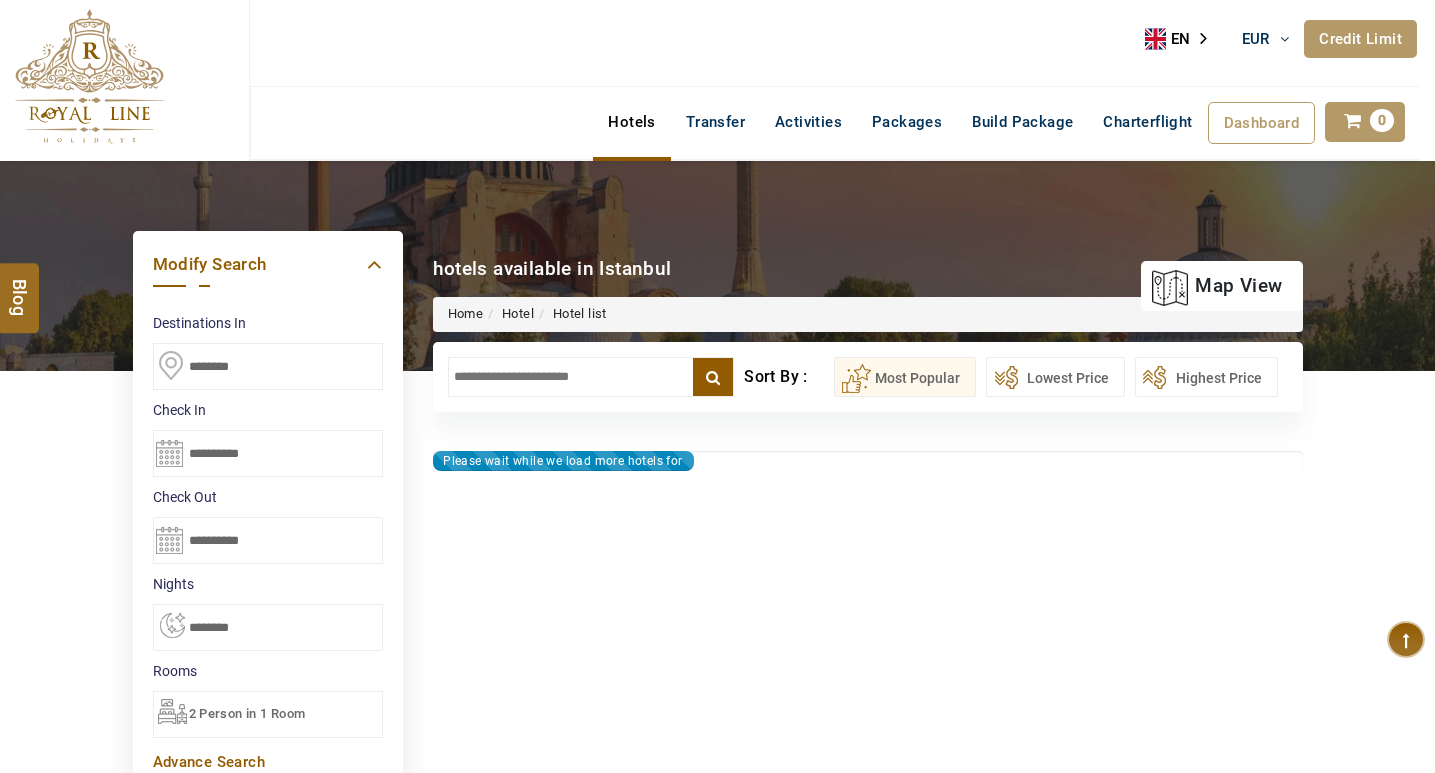 type on "**********" 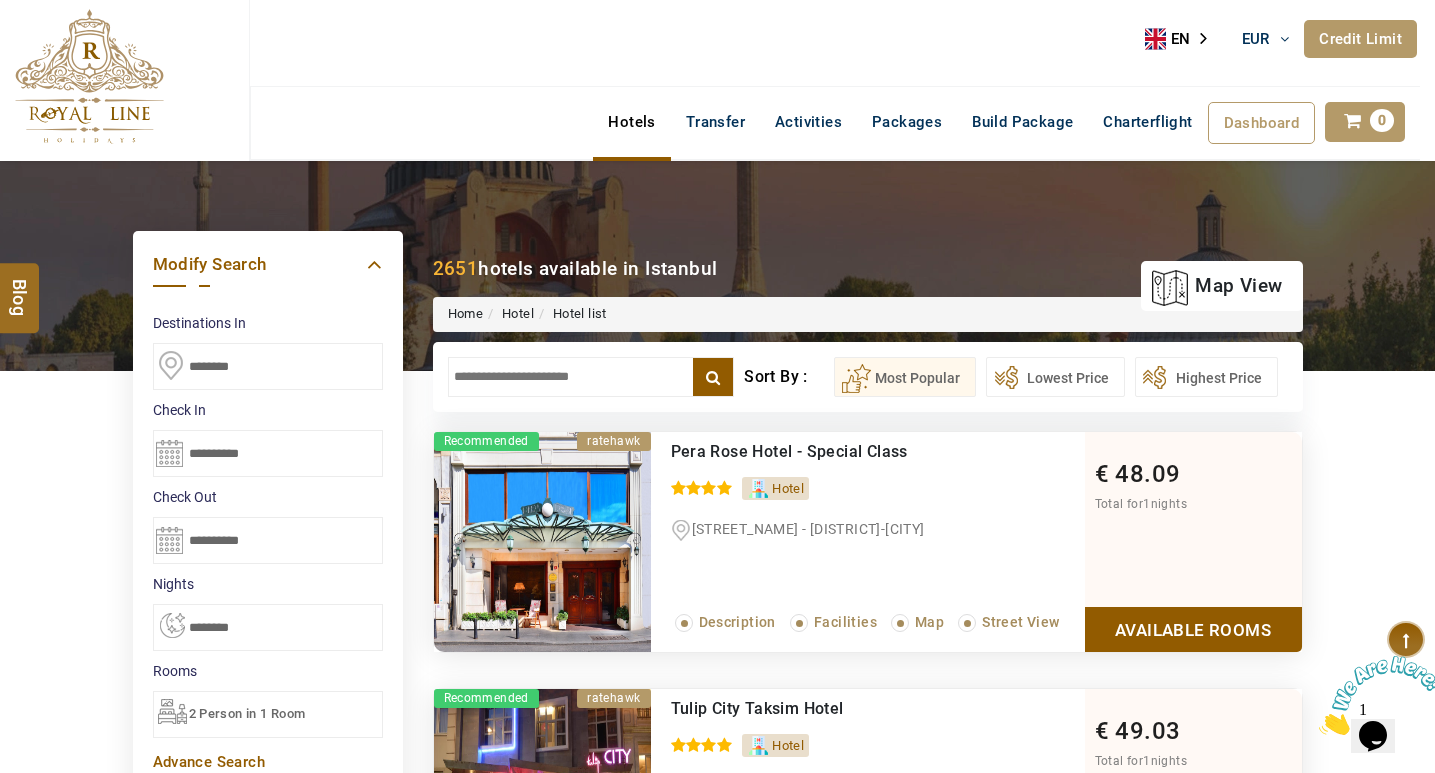 scroll, scrollTop: 0, scrollLeft: 0, axis: both 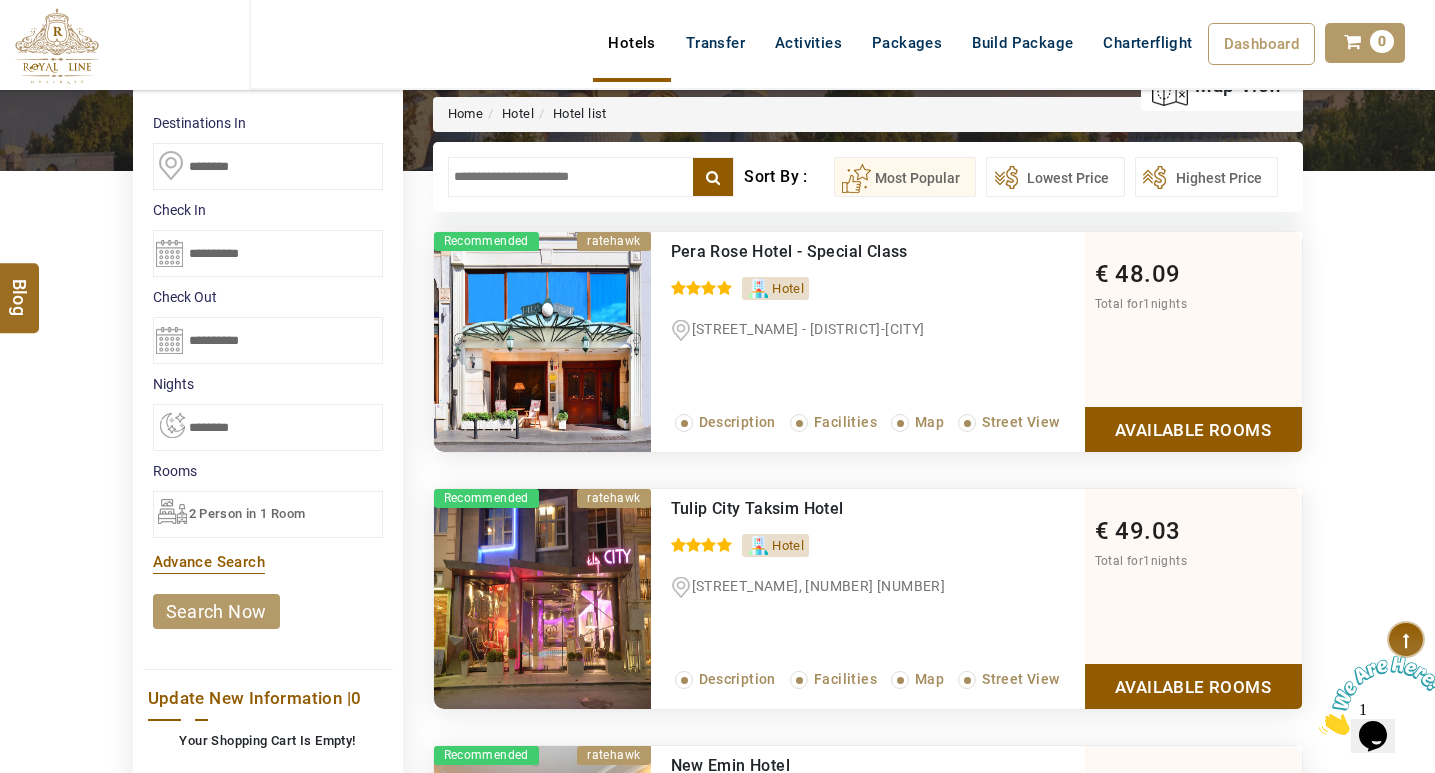 click on "Available Rooms" at bounding box center (1193, 429) 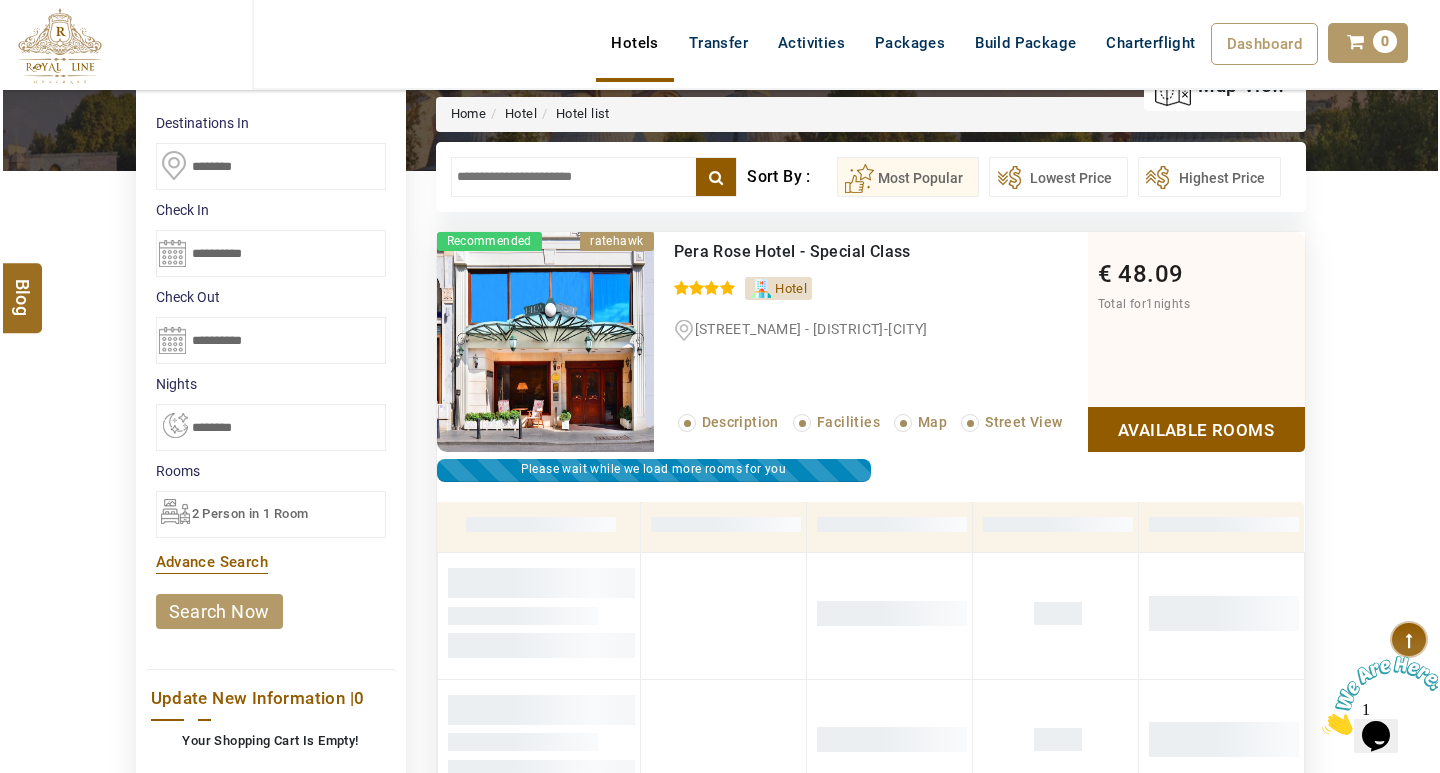 scroll, scrollTop: 382, scrollLeft: 0, axis: vertical 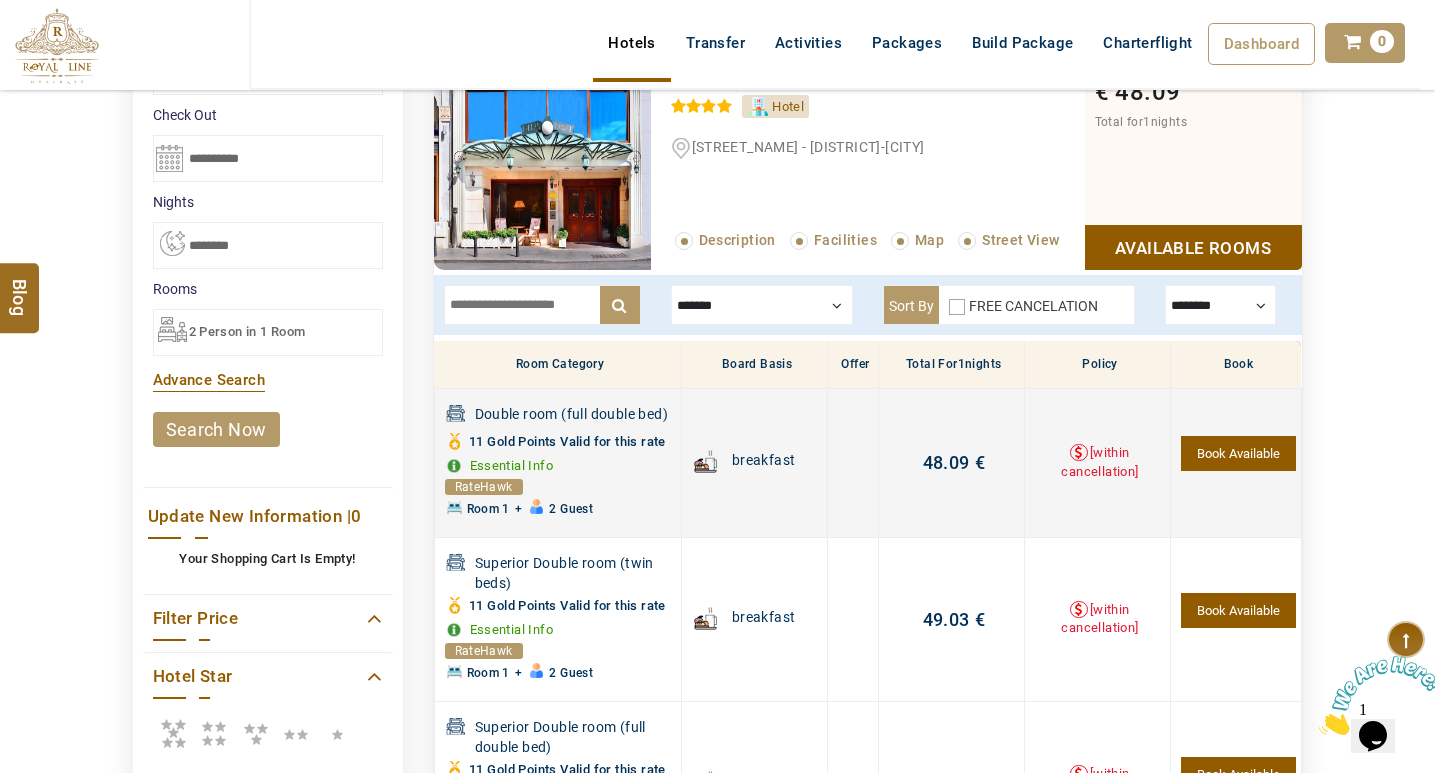 click on "Book Available" at bounding box center [1238, 453] 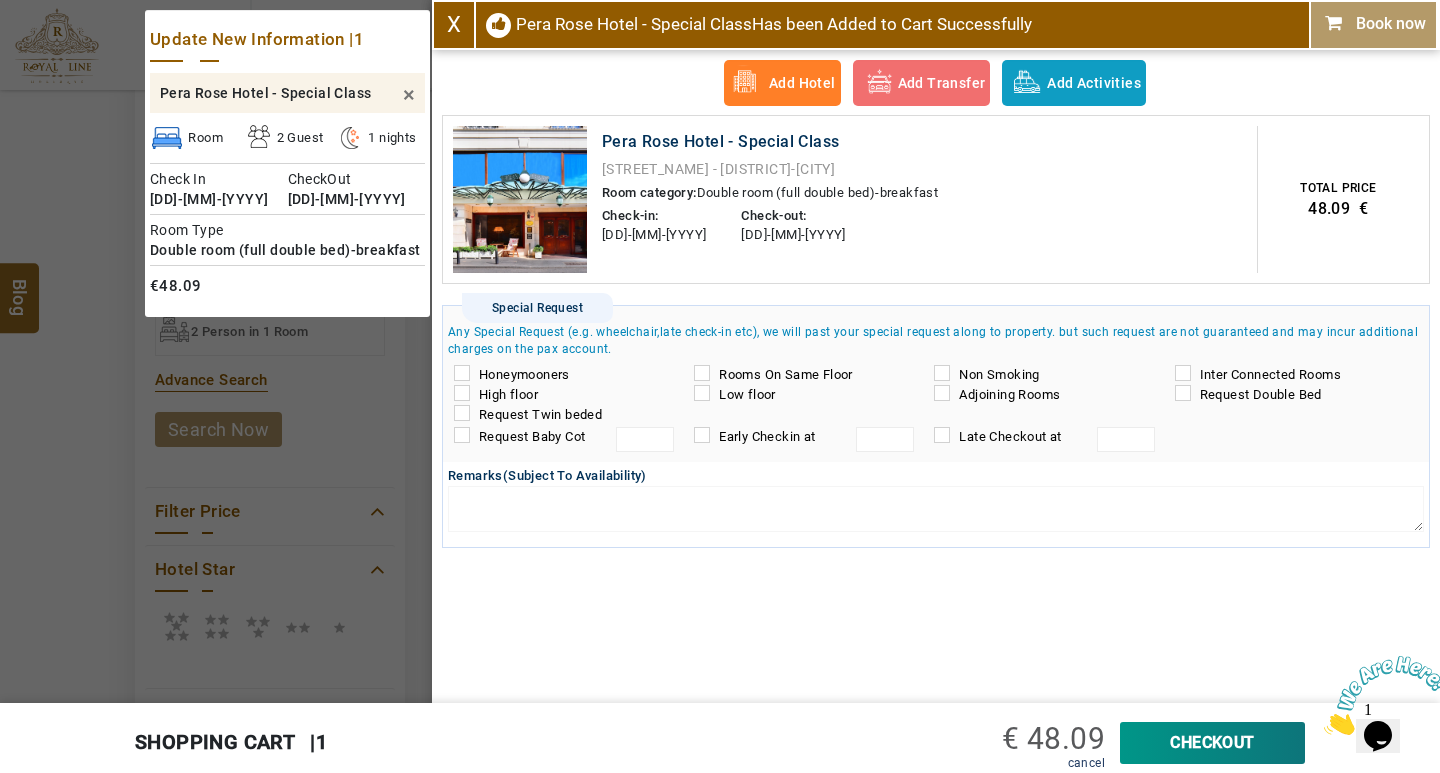 drag, startPoint x: 1374, startPoint y: 26, endPoint x: 1362, endPoint y: 34, distance: 14.422205 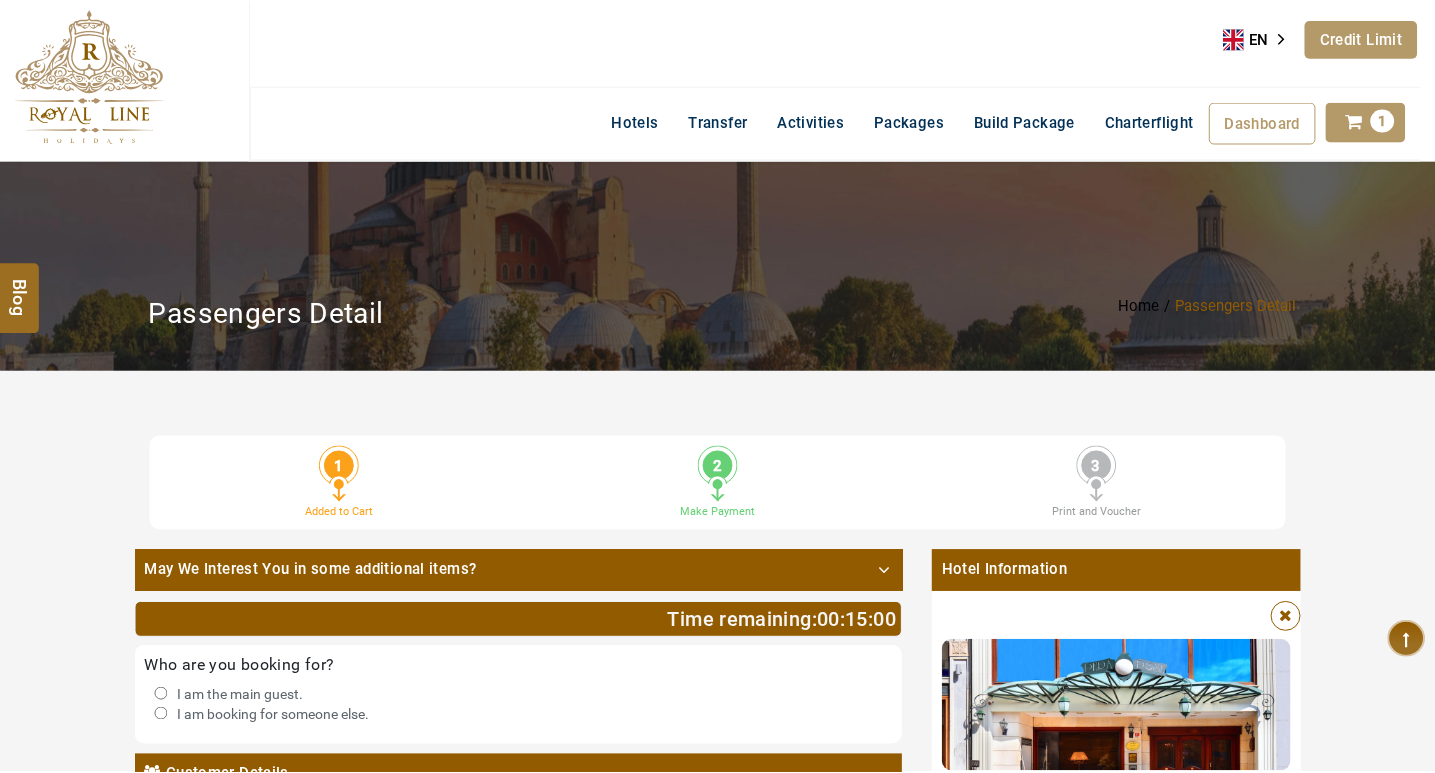 scroll, scrollTop: 0, scrollLeft: 0, axis: both 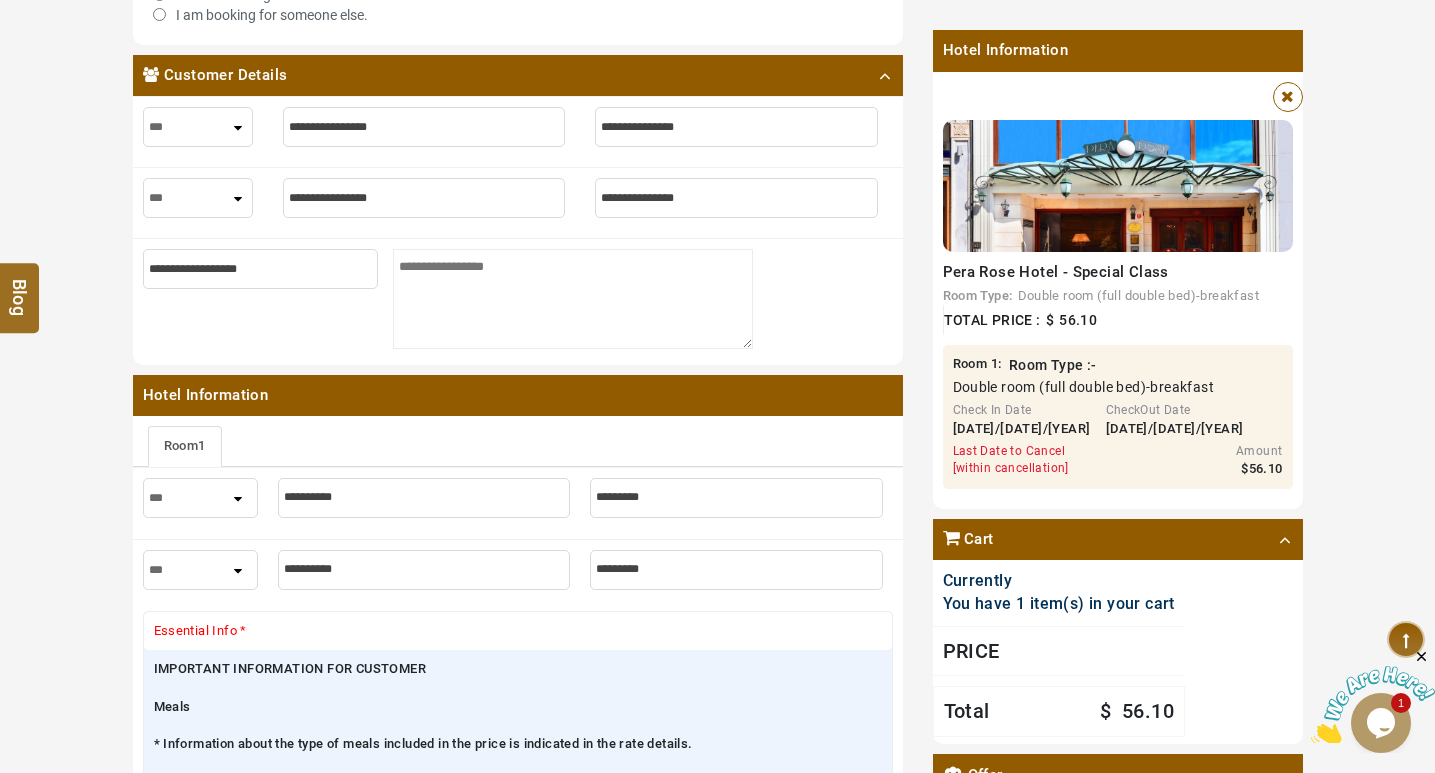 click at bounding box center [1287, 96] 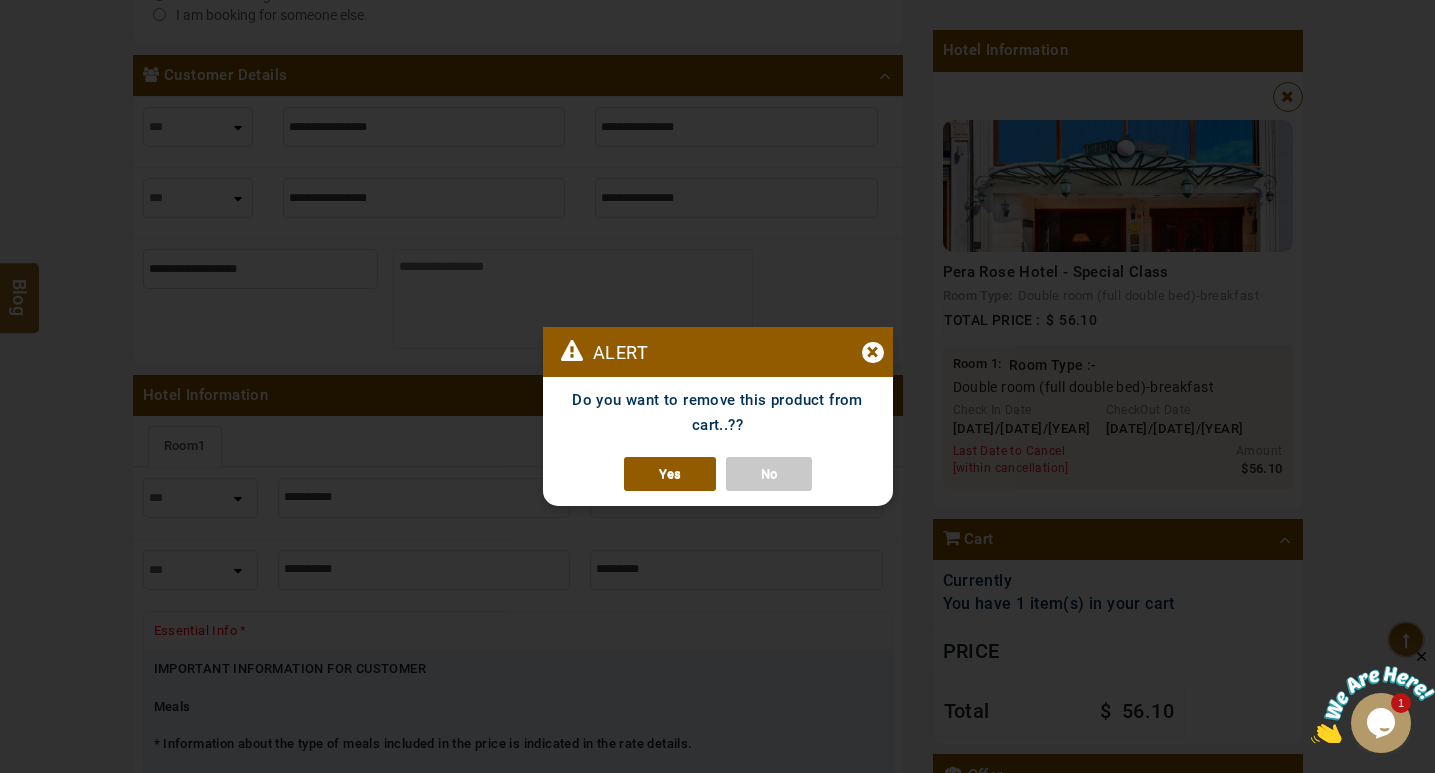 click on "Yes" at bounding box center [670, 474] 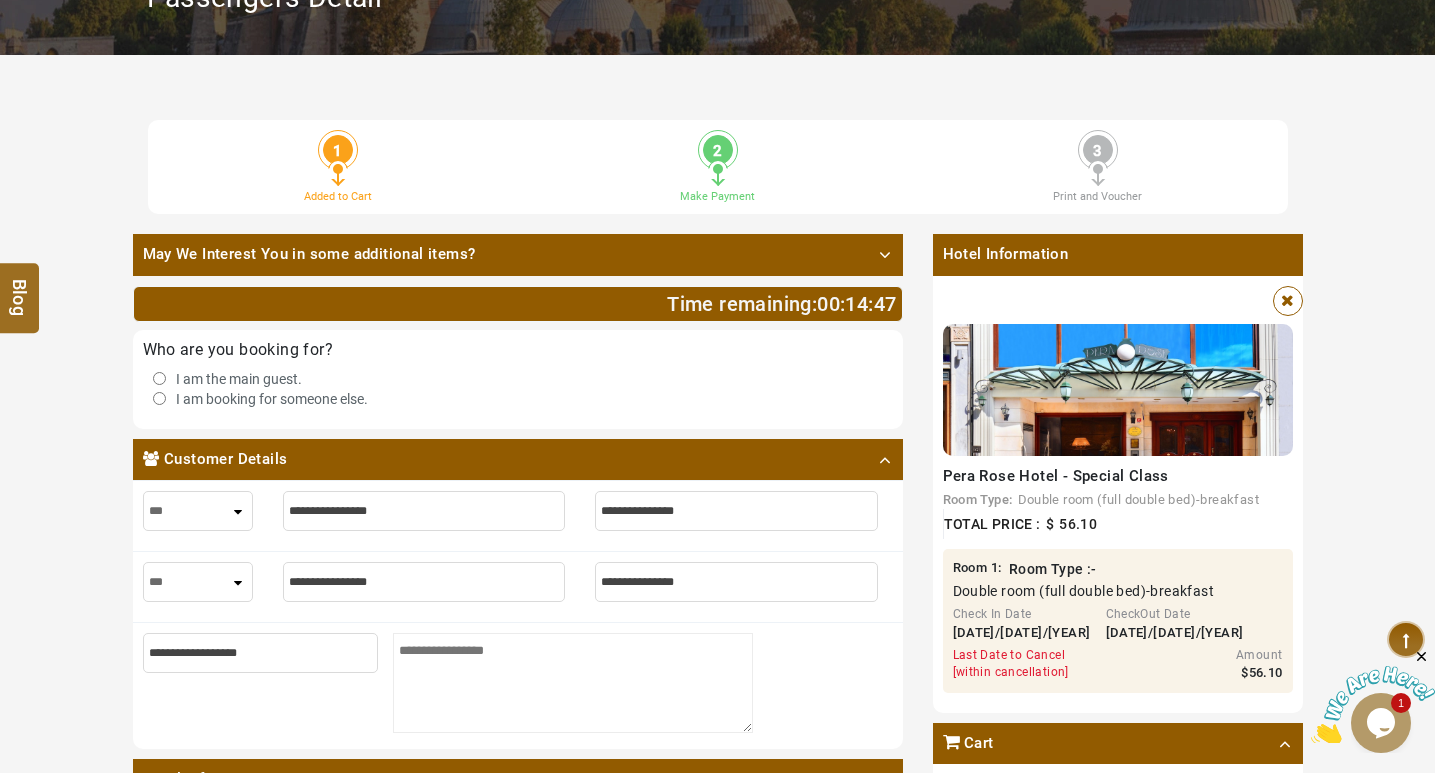 scroll, scrollTop: 300, scrollLeft: 0, axis: vertical 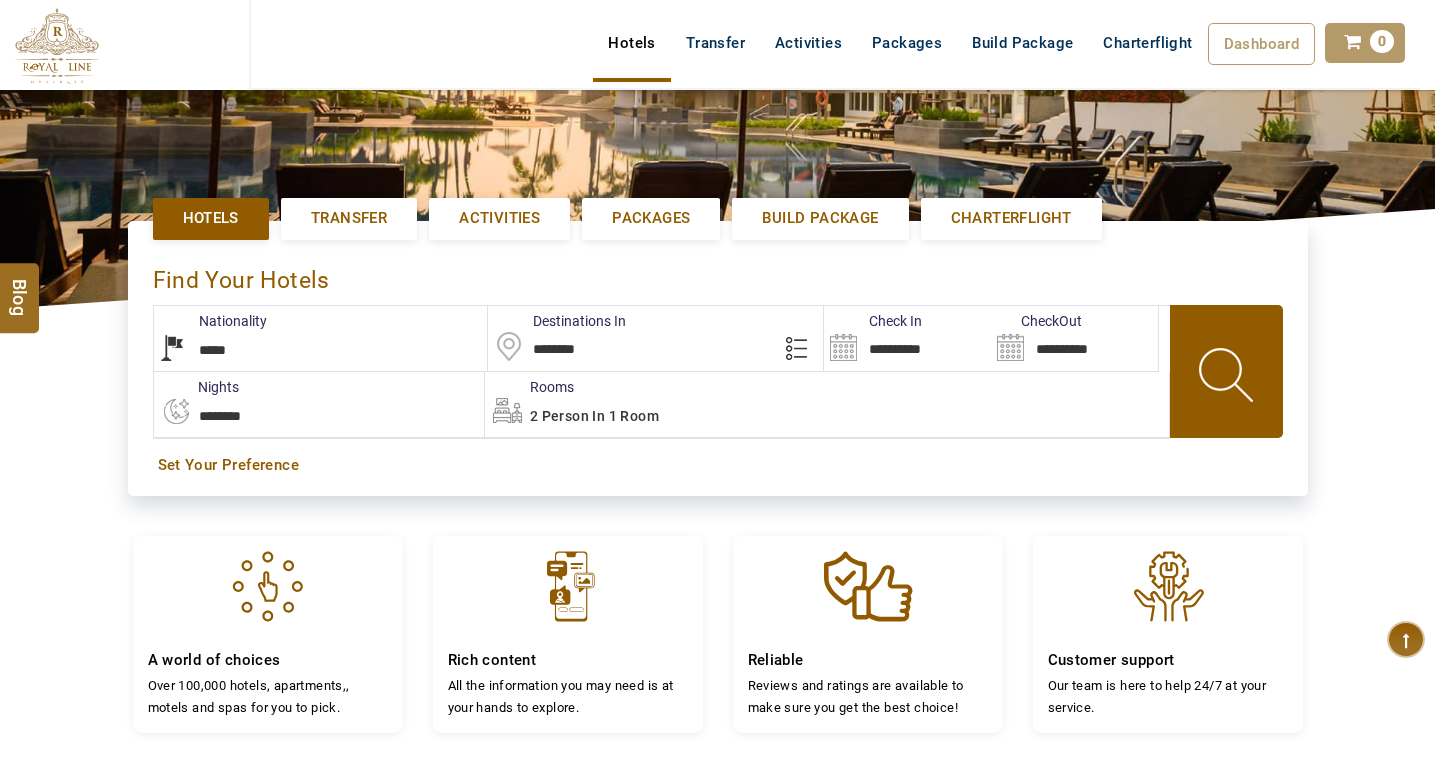 click on "**********" at bounding box center [321, 338] 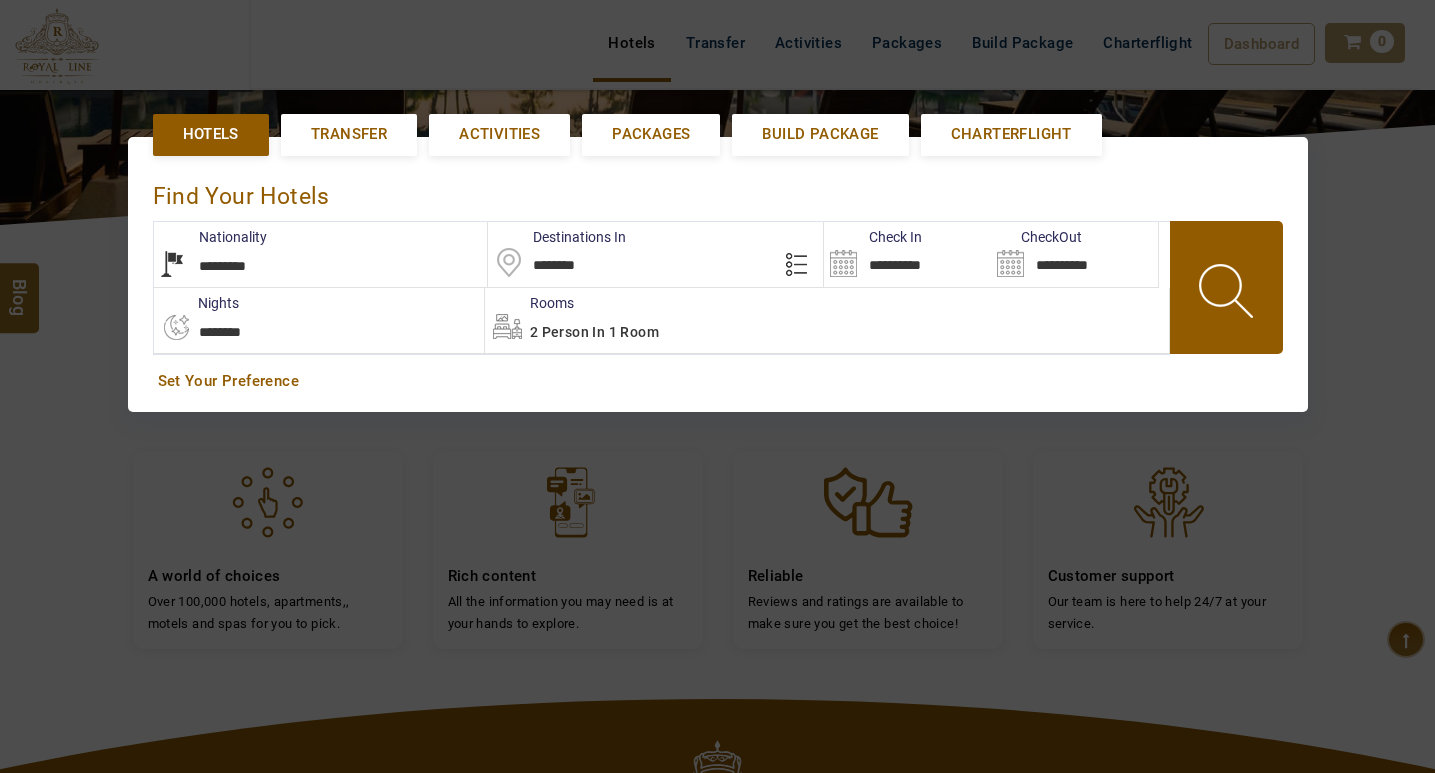 click on "**********" at bounding box center (321, 254) 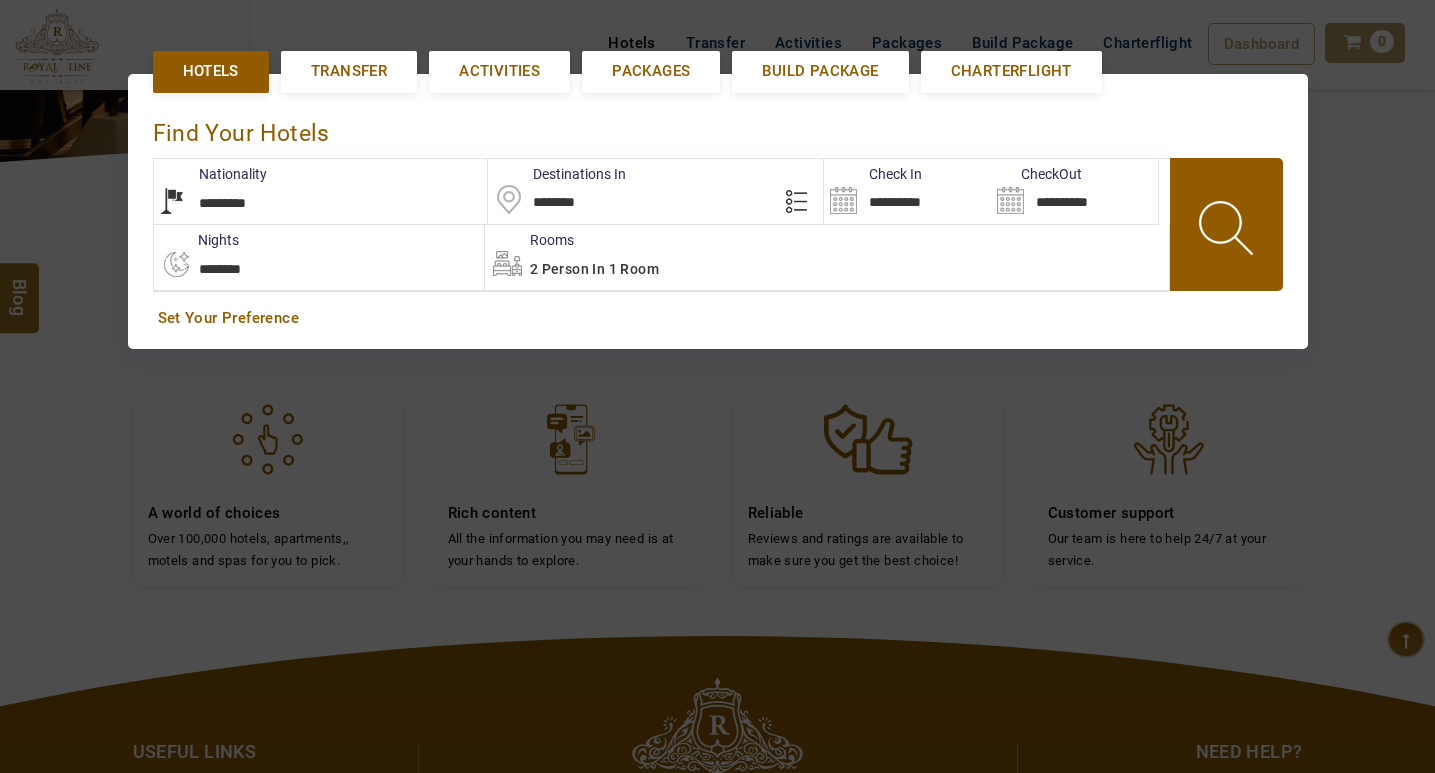 scroll, scrollTop: 461, scrollLeft: 0, axis: vertical 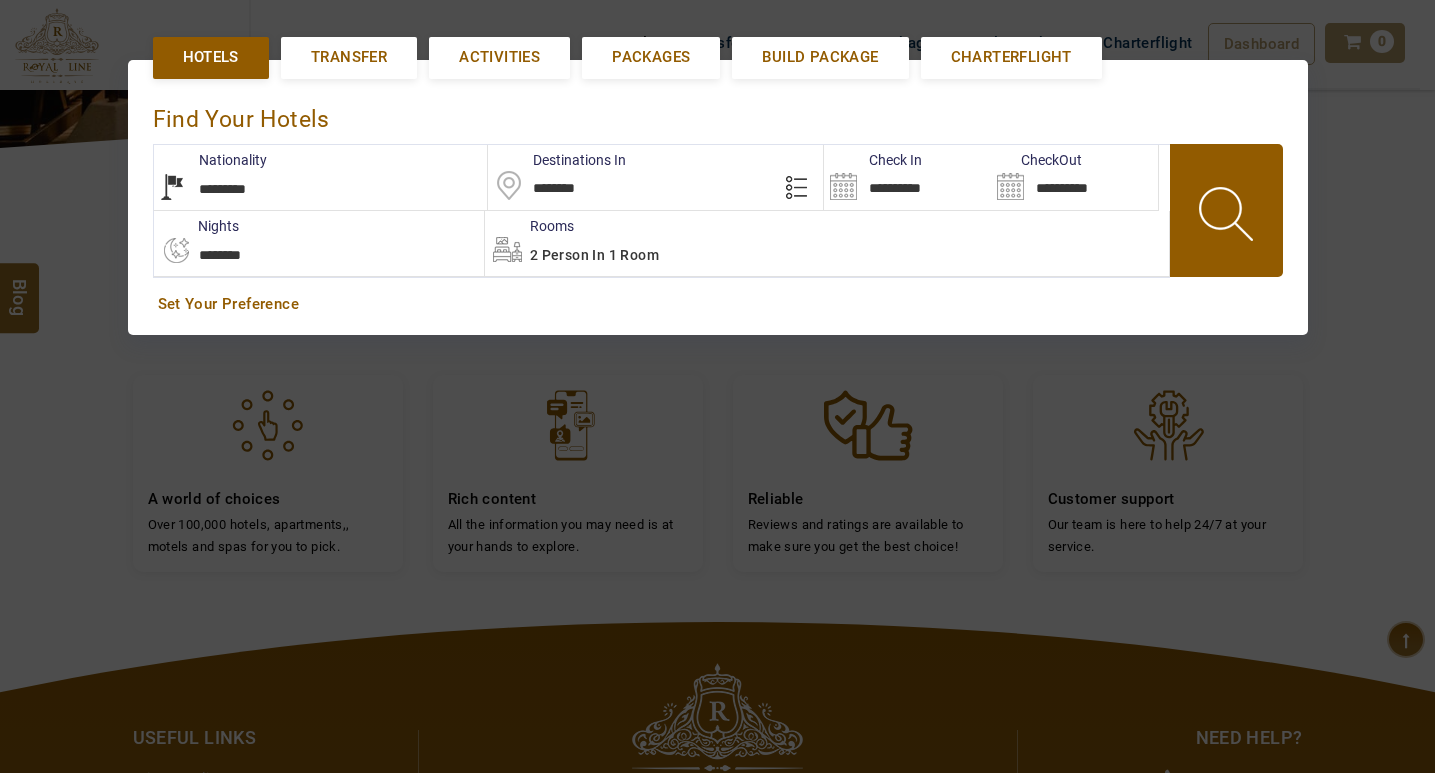 click on "**********" at bounding box center [321, 177] 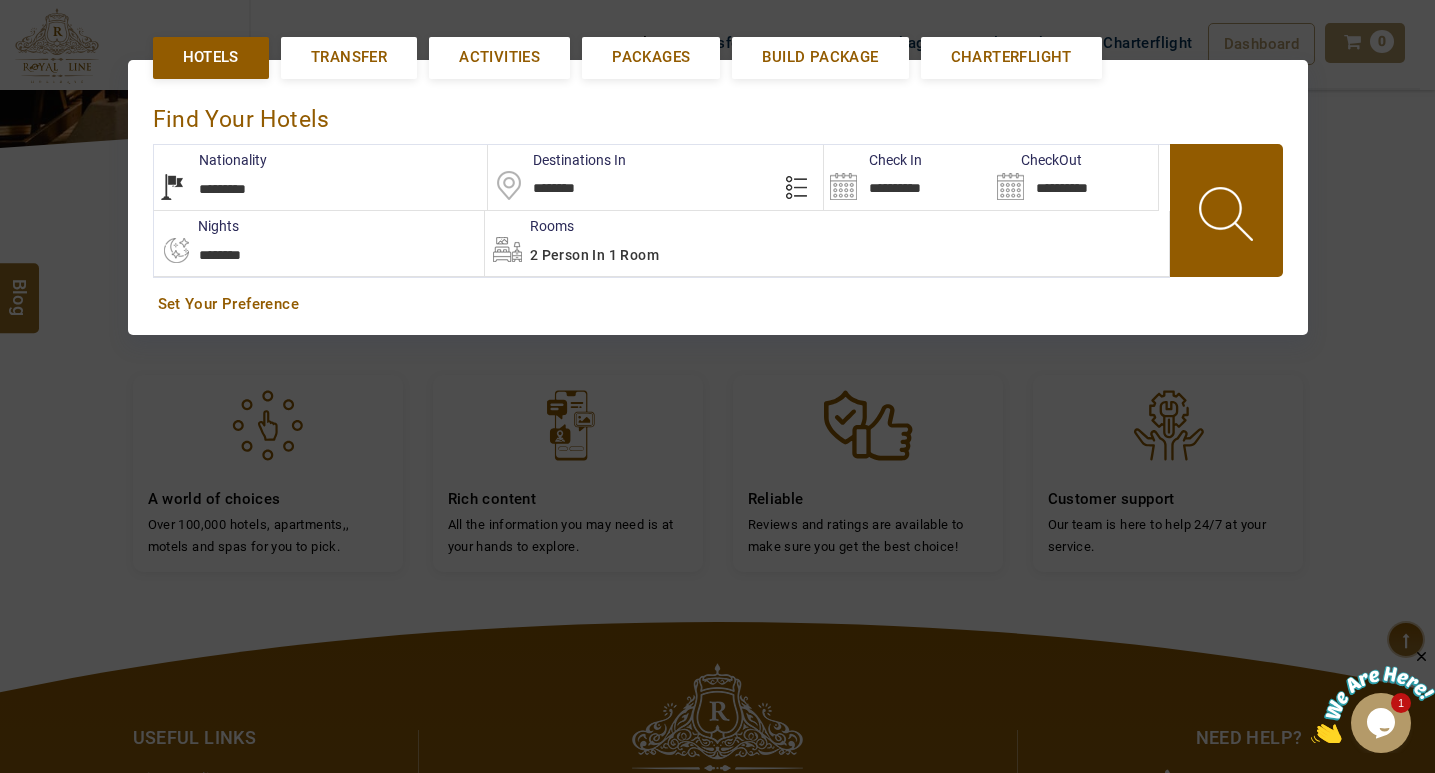 scroll, scrollTop: 0, scrollLeft: 0, axis: both 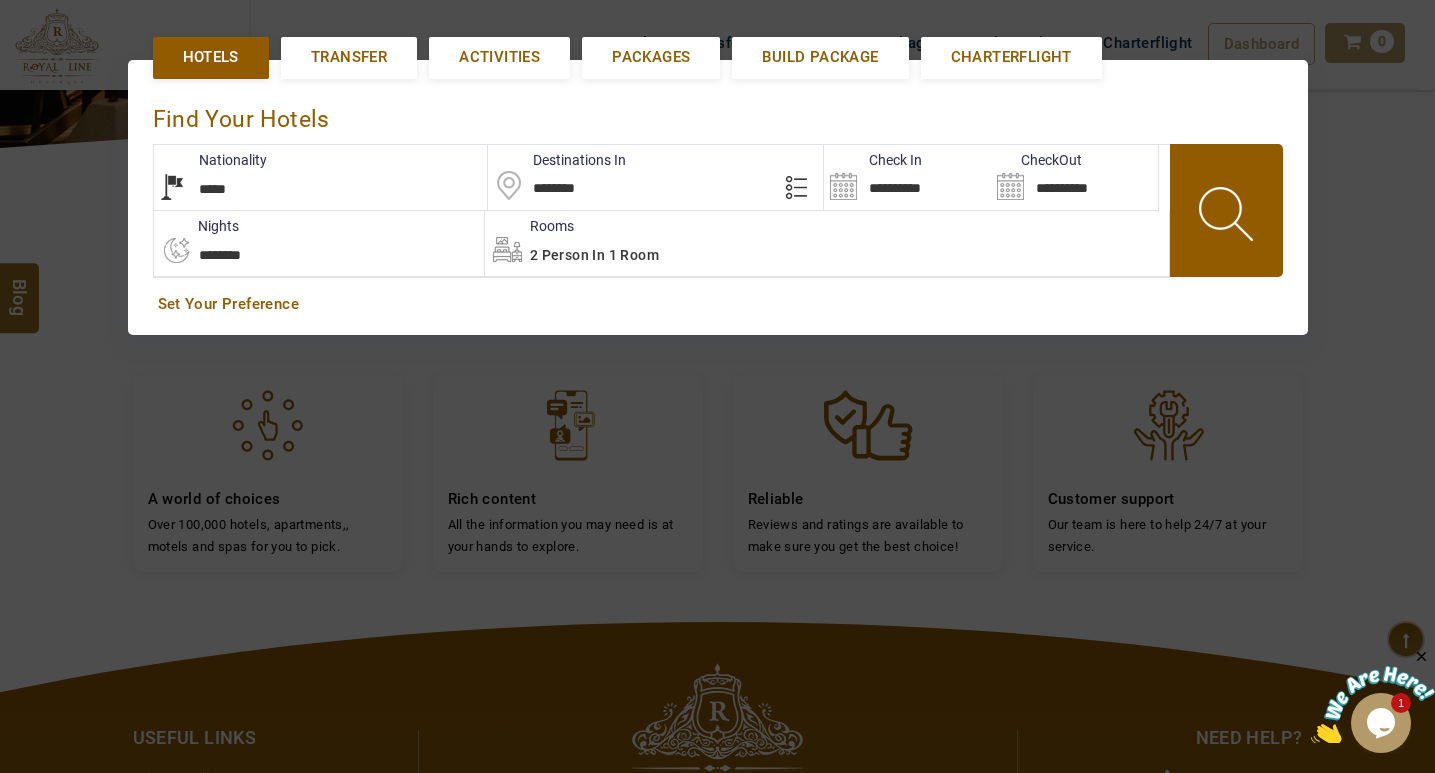 click on "**********" at bounding box center [321, 177] 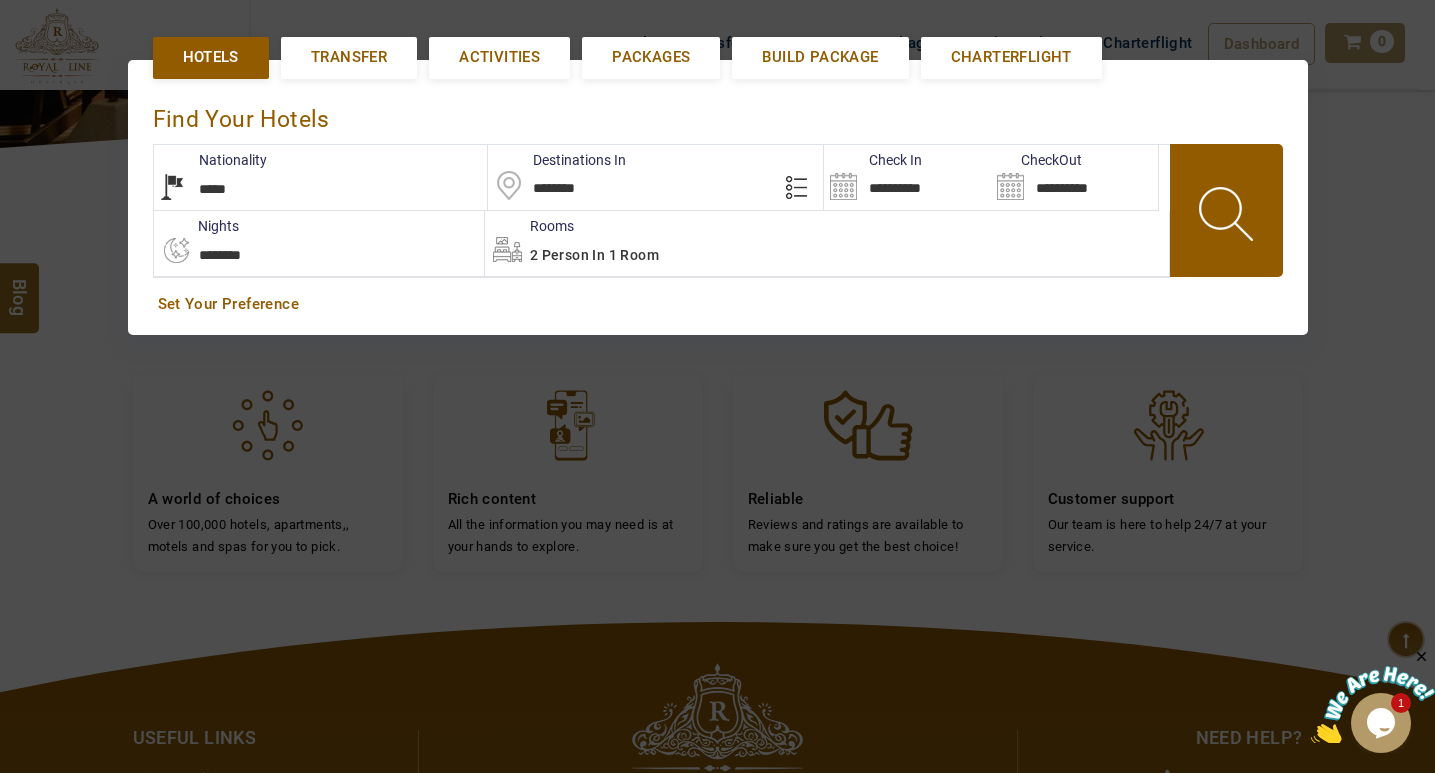 click on "**********" at bounding box center [907, 177] 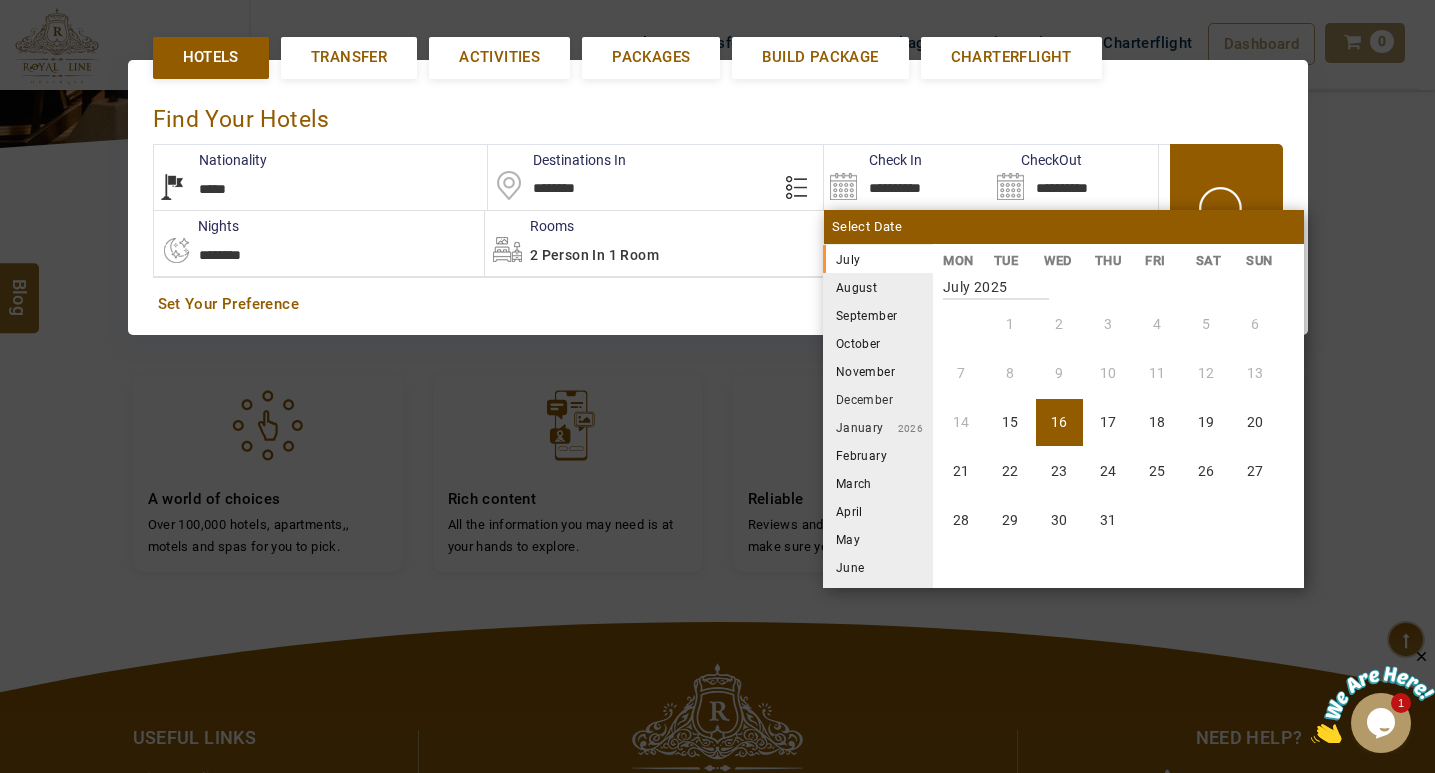 click on "September" at bounding box center (878, 315) 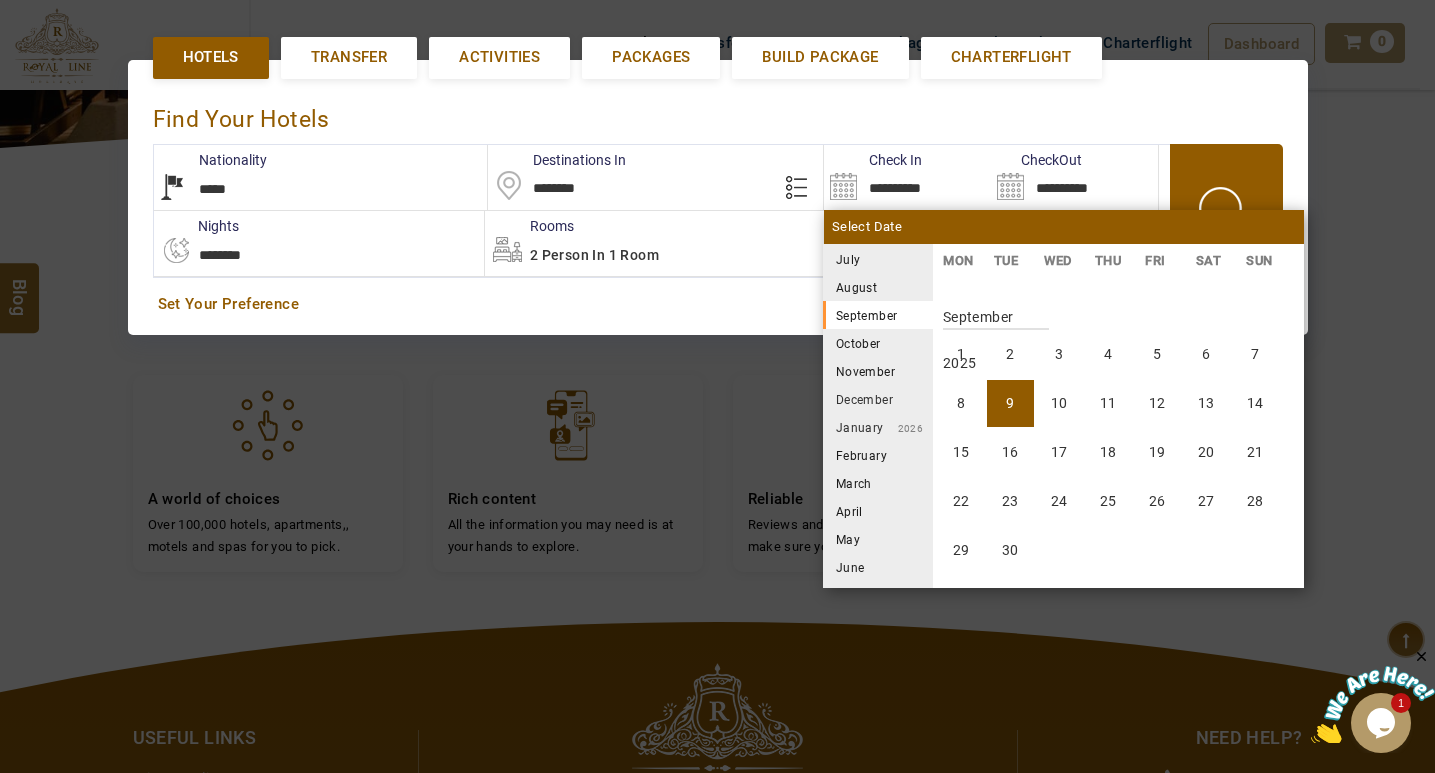 scroll, scrollTop: 740, scrollLeft: 0, axis: vertical 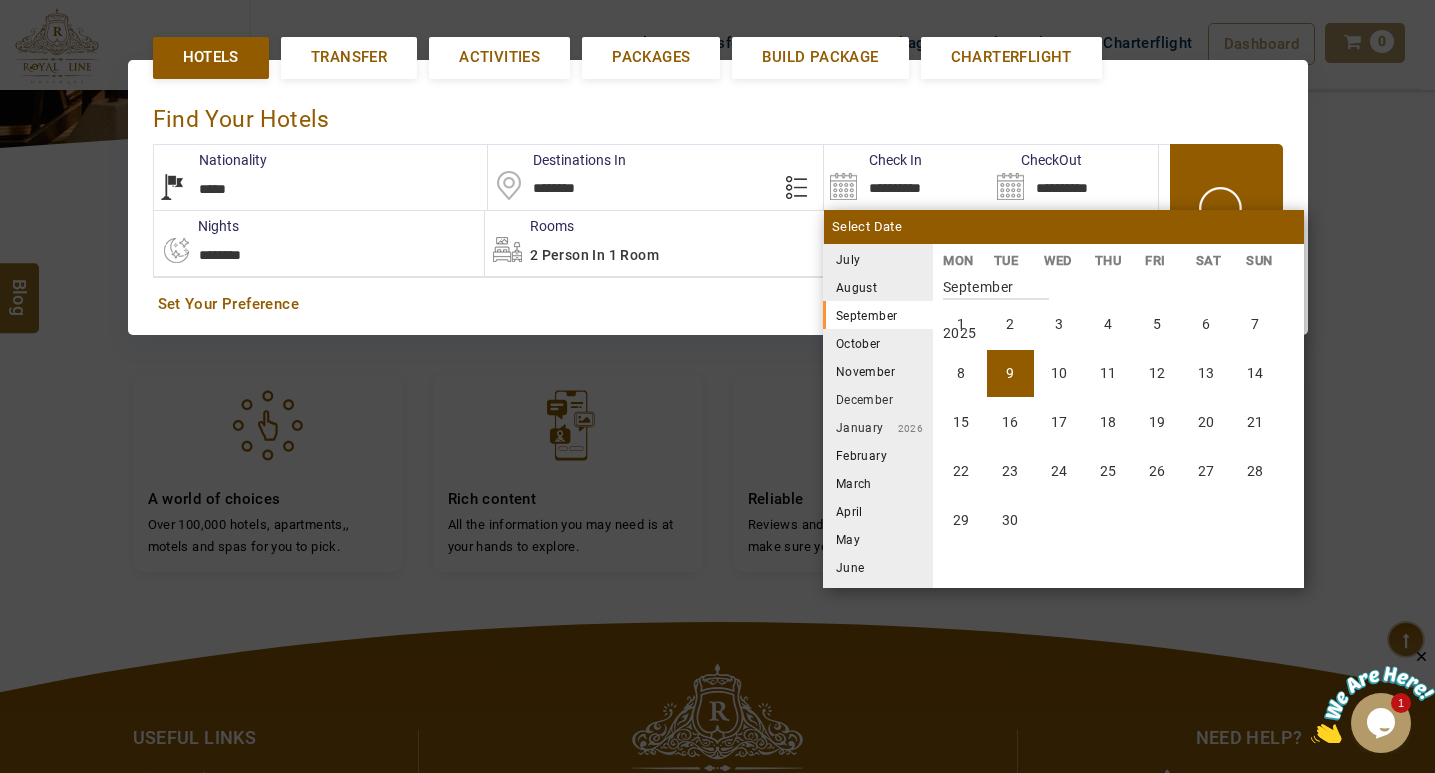 click on "16" at bounding box center [1010, 422] 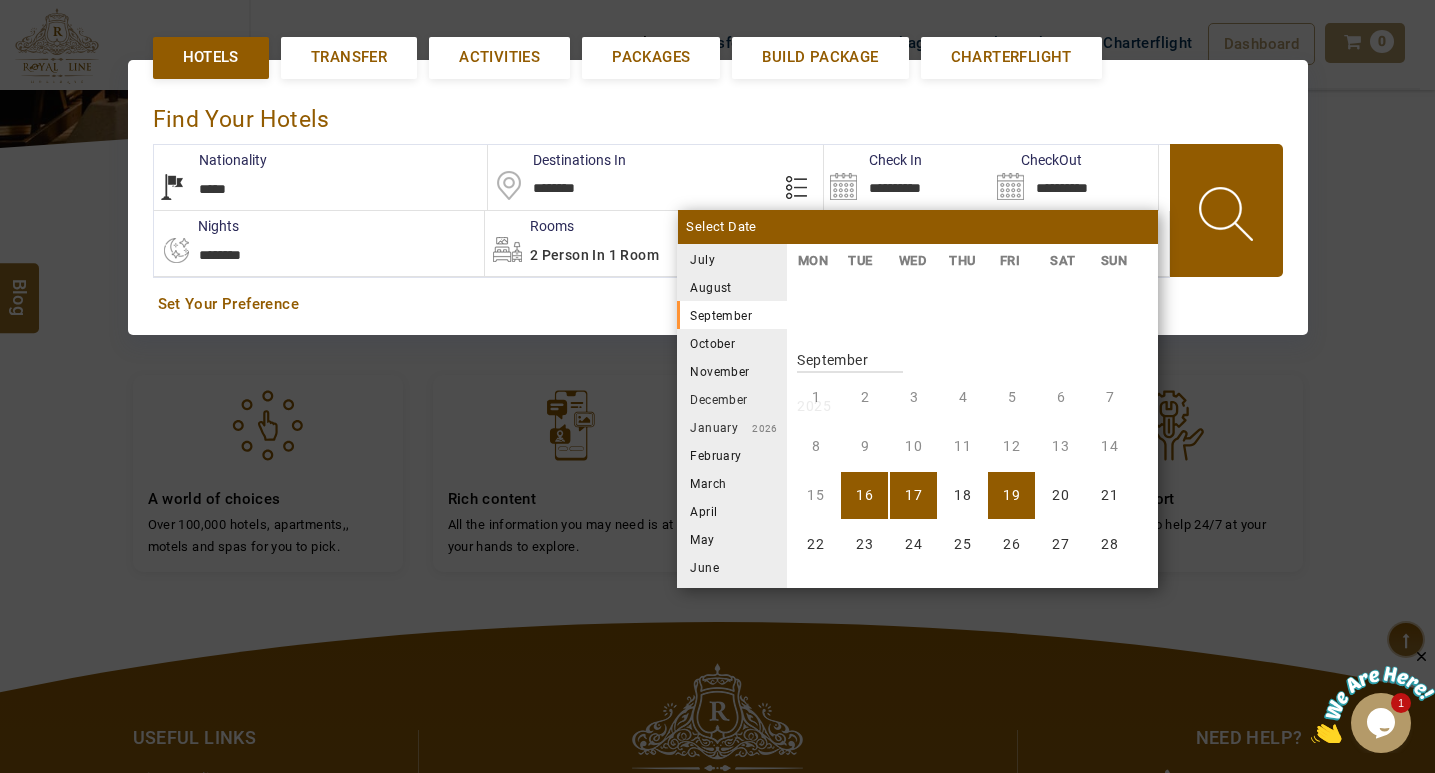 scroll, scrollTop: 740, scrollLeft: 0, axis: vertical 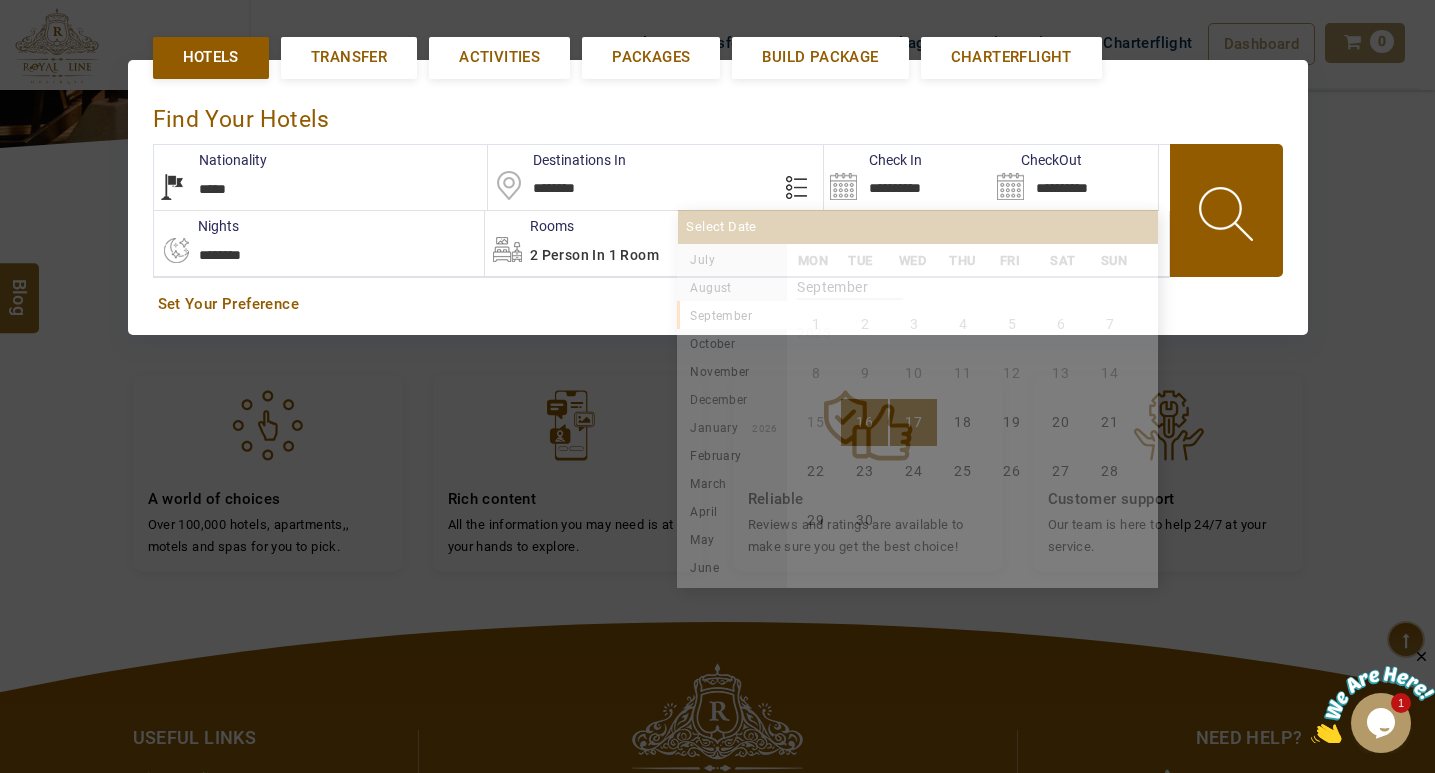 click on "17" at bounding box center [913, 422] 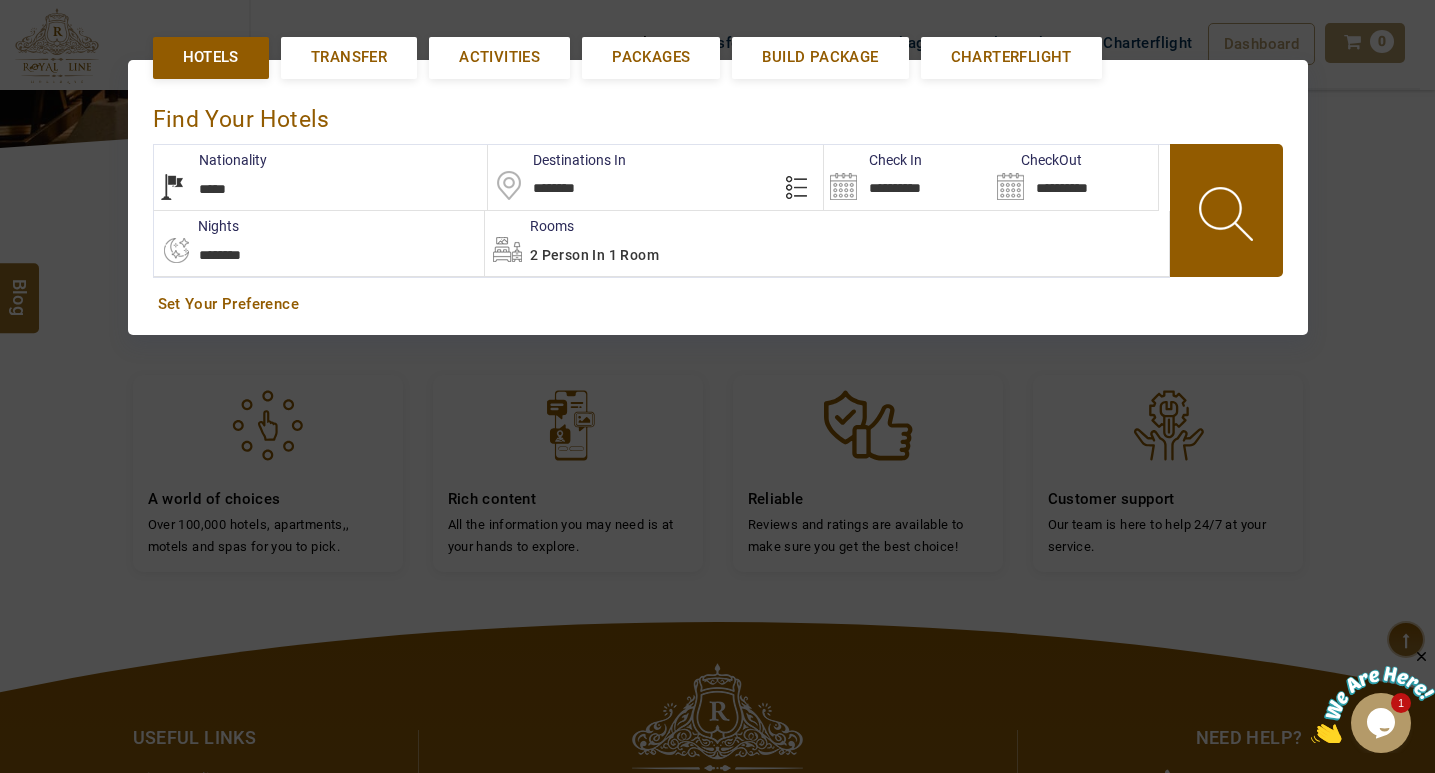 click at bounding box center [1228, 217] 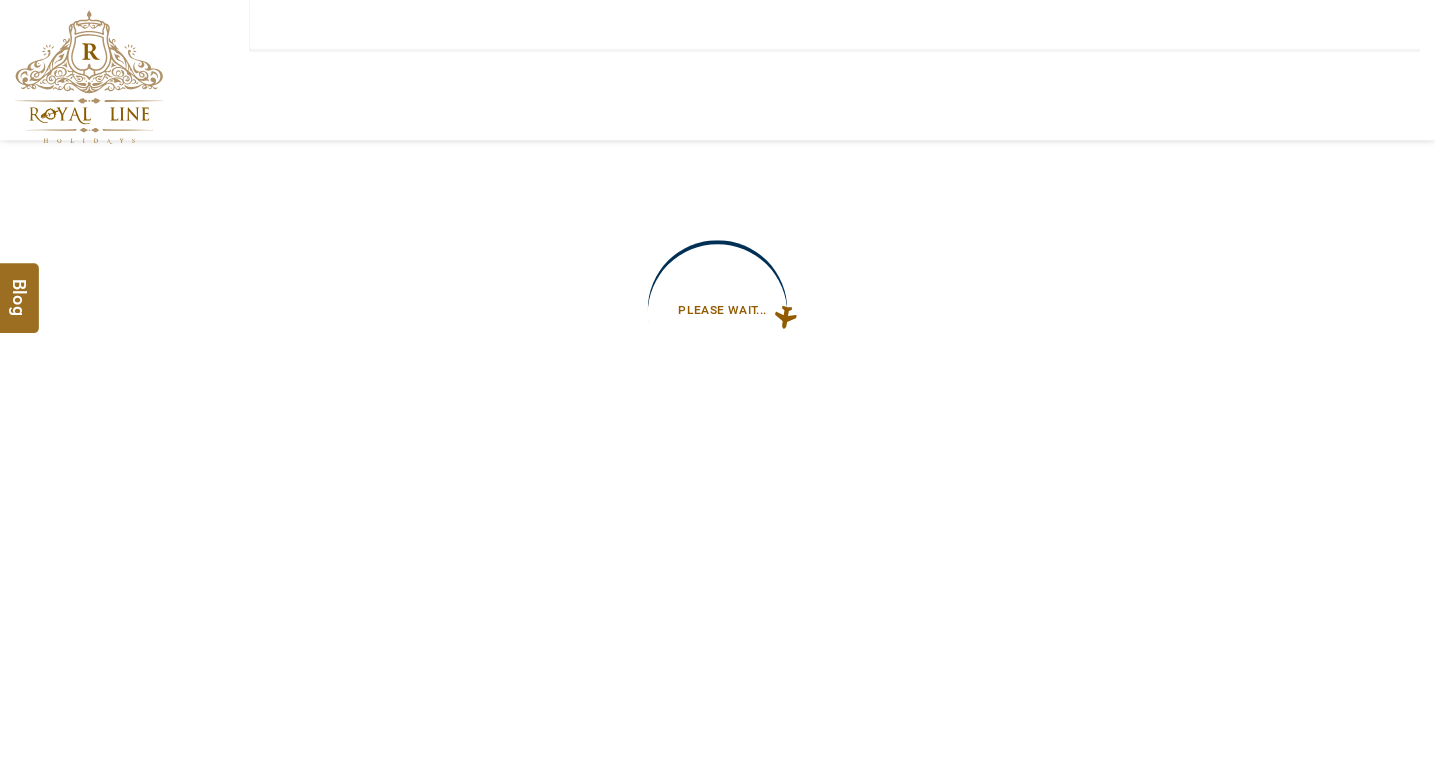scroll, scrollTop: 0, scrollLeft: 0, axis: both 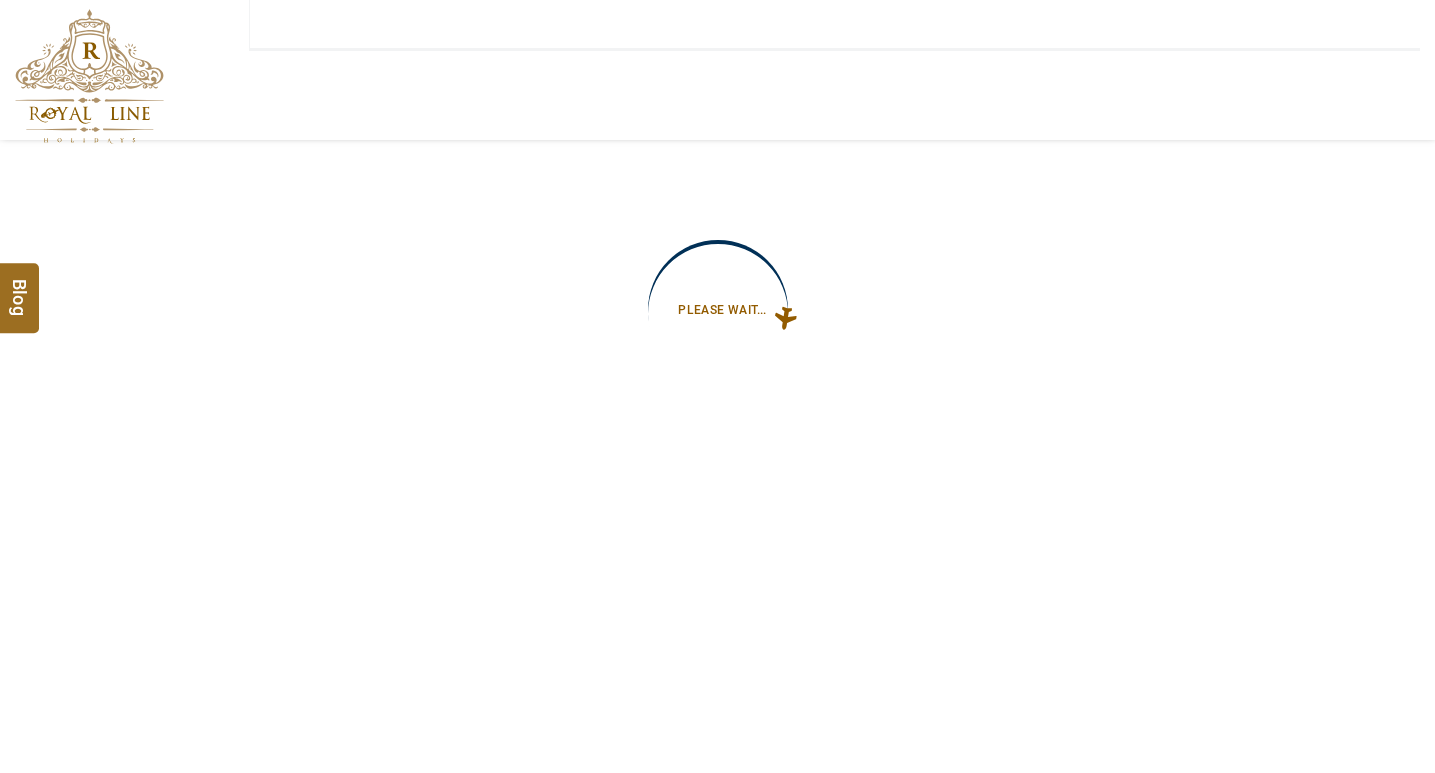 type on "**********" 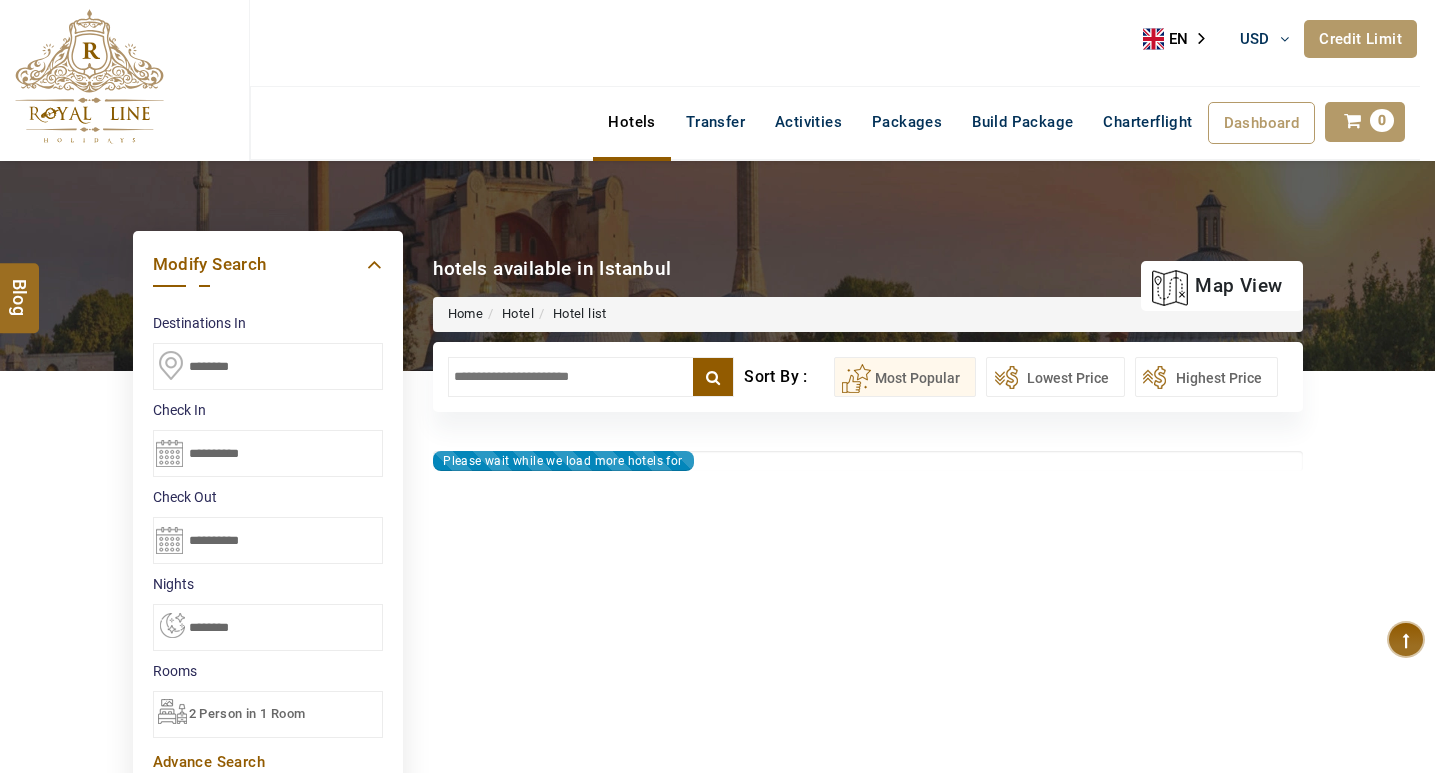 type on "**********" 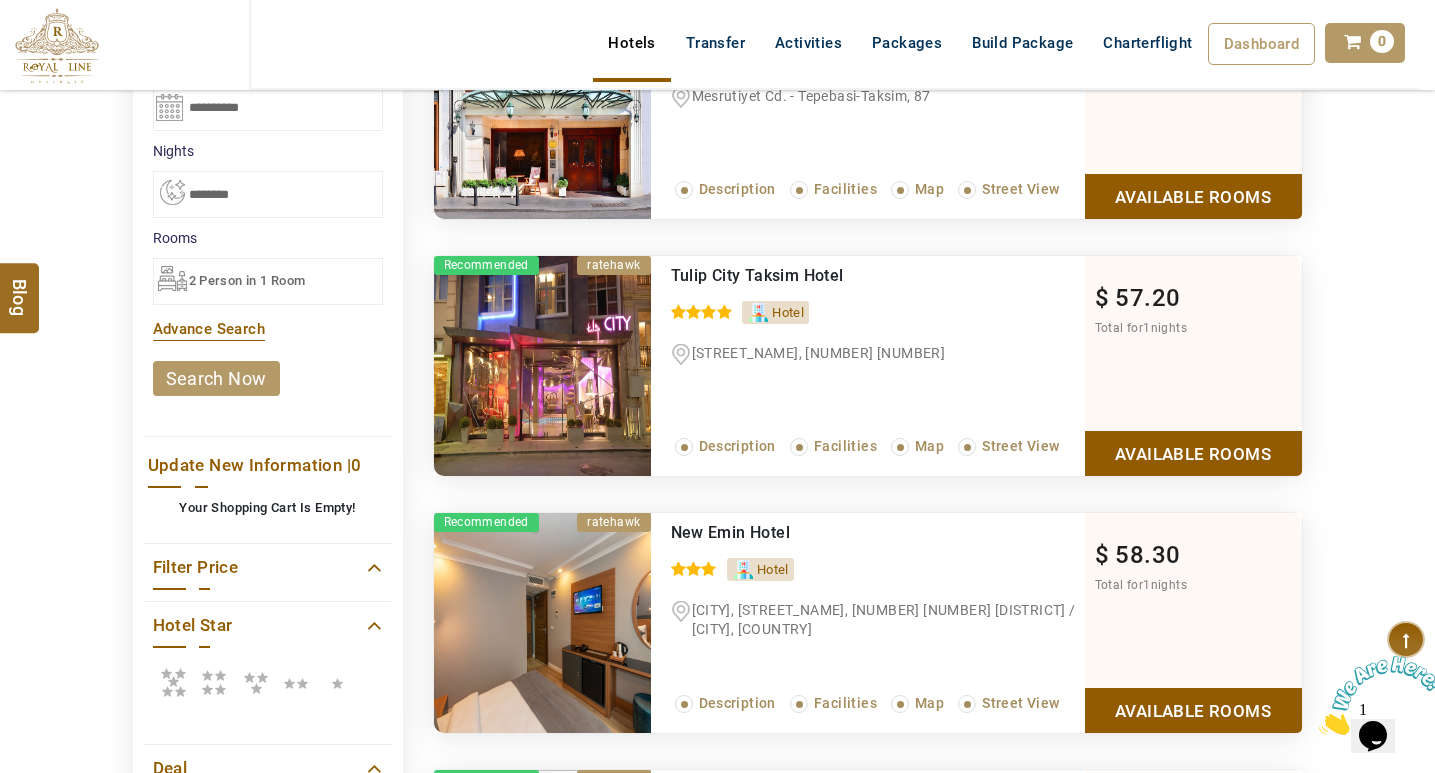 scroll, scrollTop: 0, scrollLeft: 0, axis: both 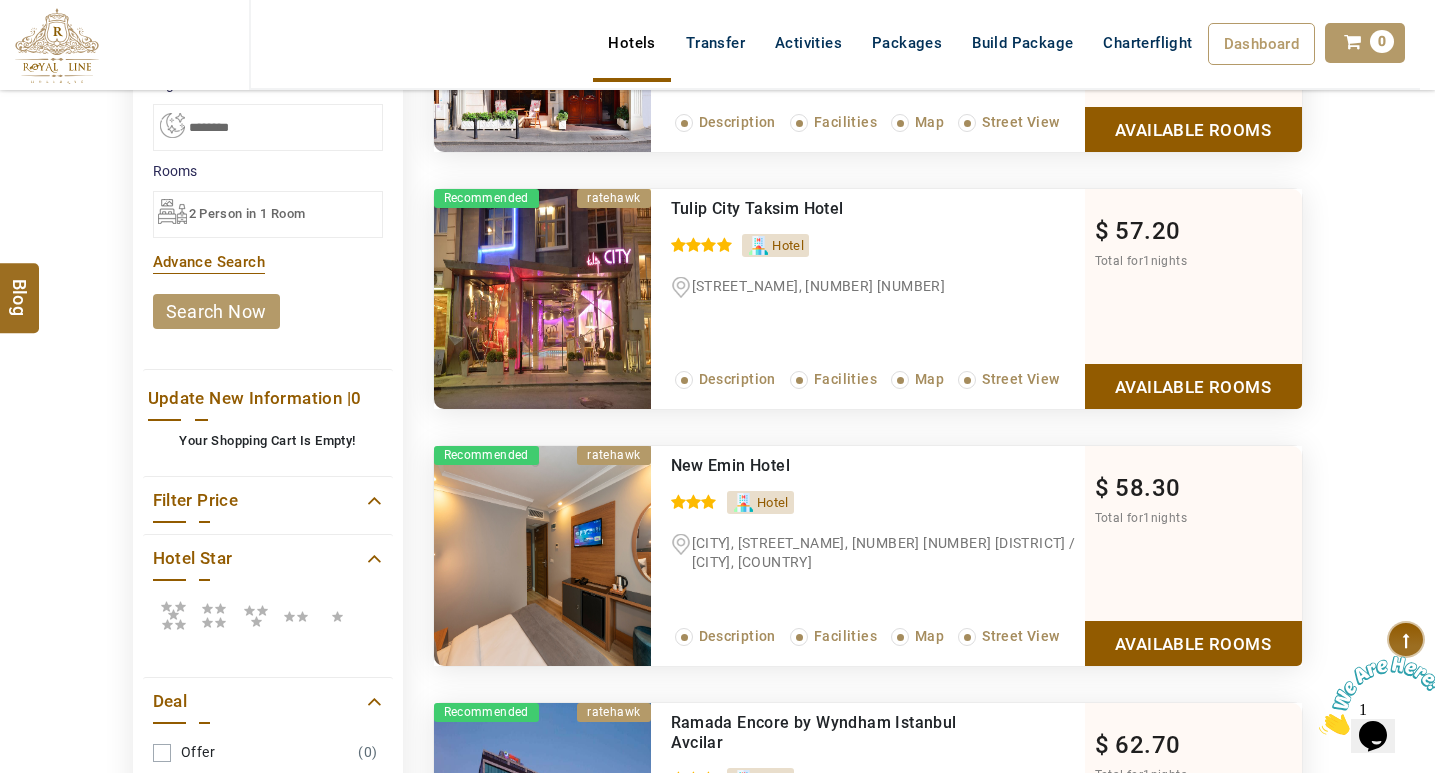 click on "Available Rooms" at bounding box center (1193, 386) 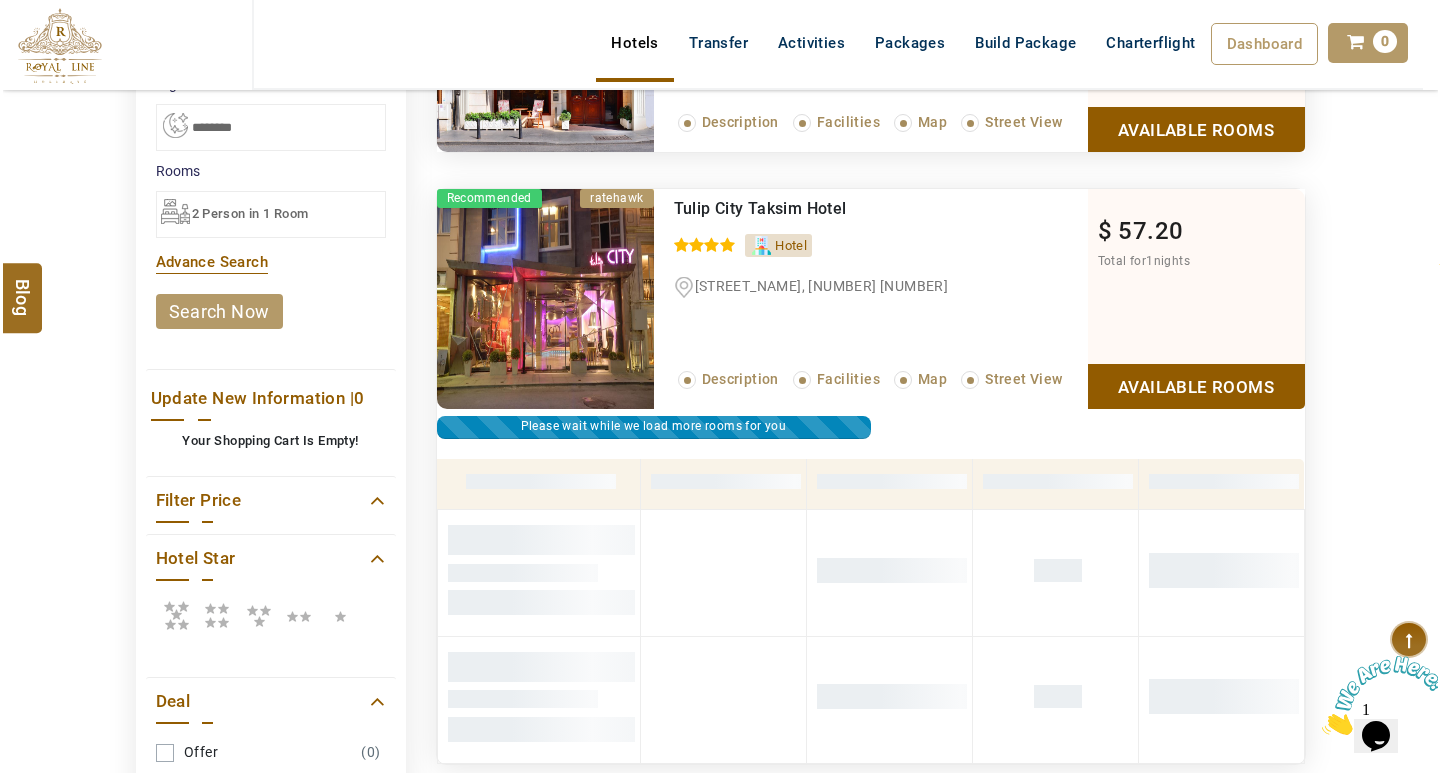 scroll, scrollTop: 639, scrollLeft: 0, axis: vertical 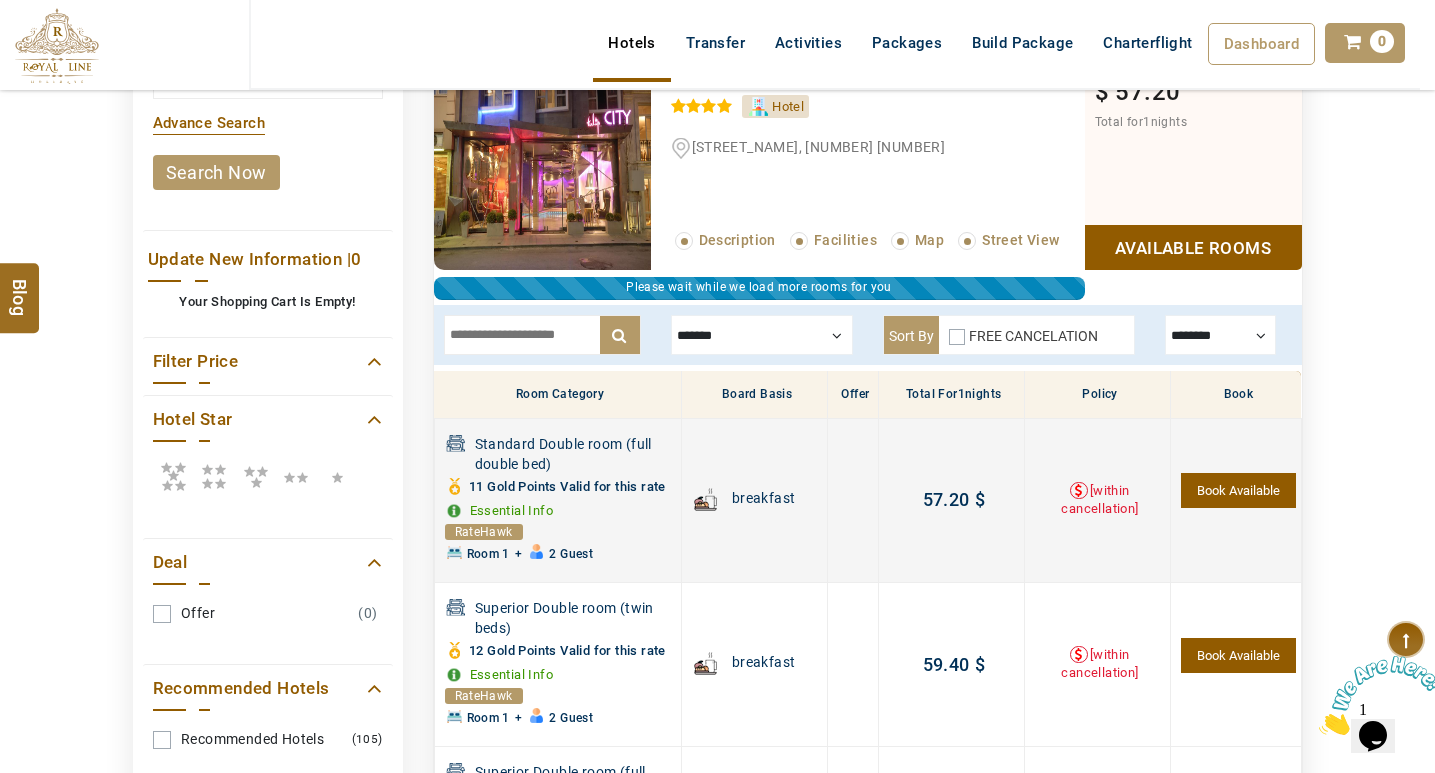 click on "Book Available" at bounding box center (1238, 490) 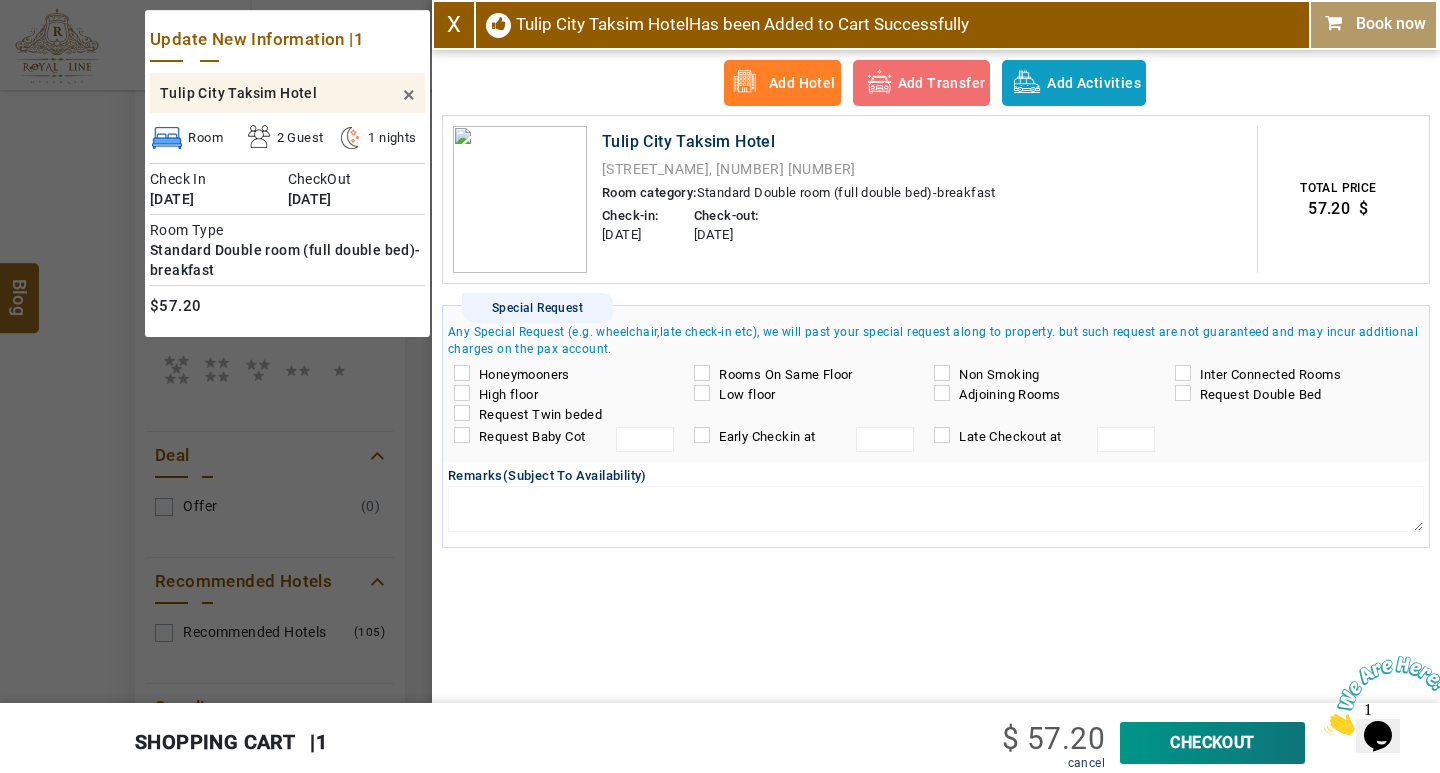 click on "Book now" at bounding box center [1373, 24] 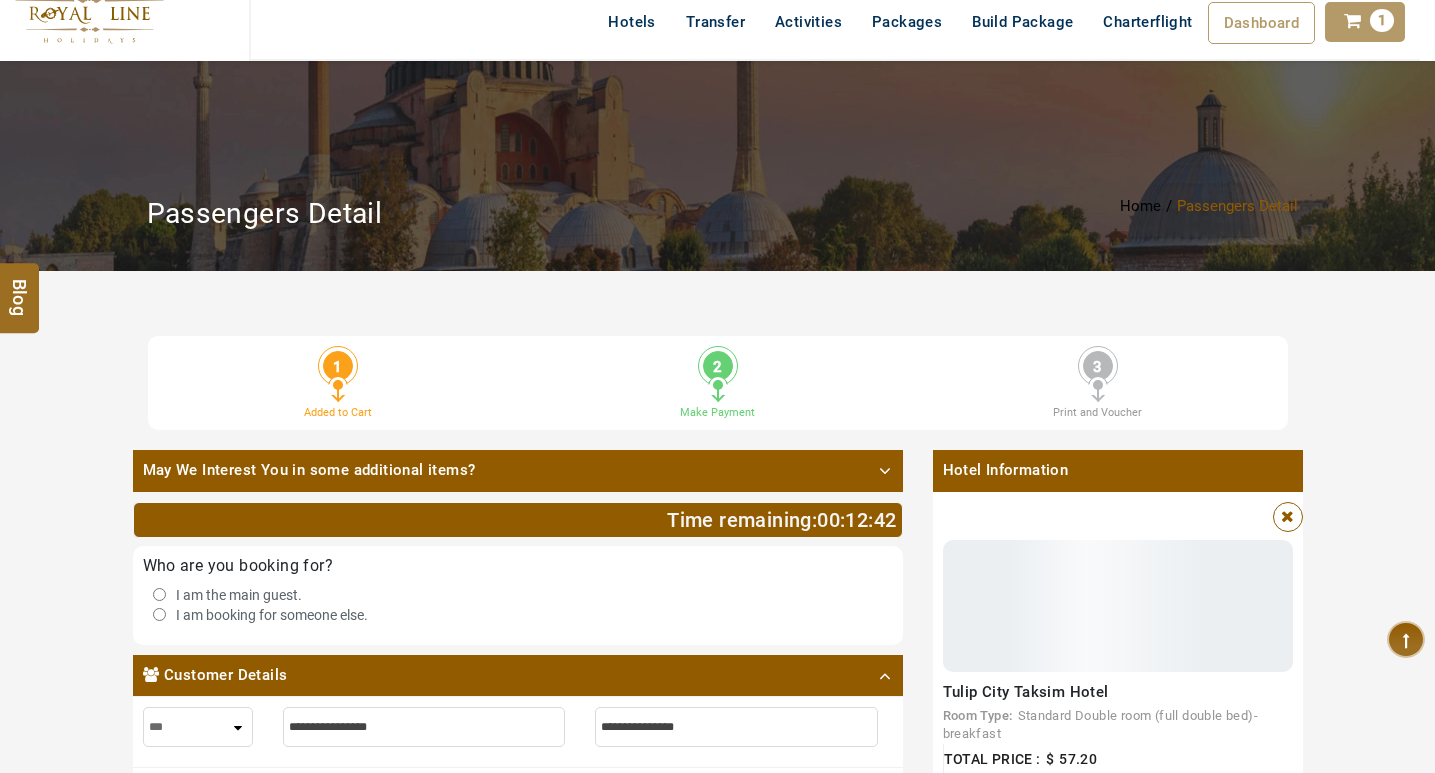 scroll, scrollTop: 100, scrollLeft: 0, axis: vertical 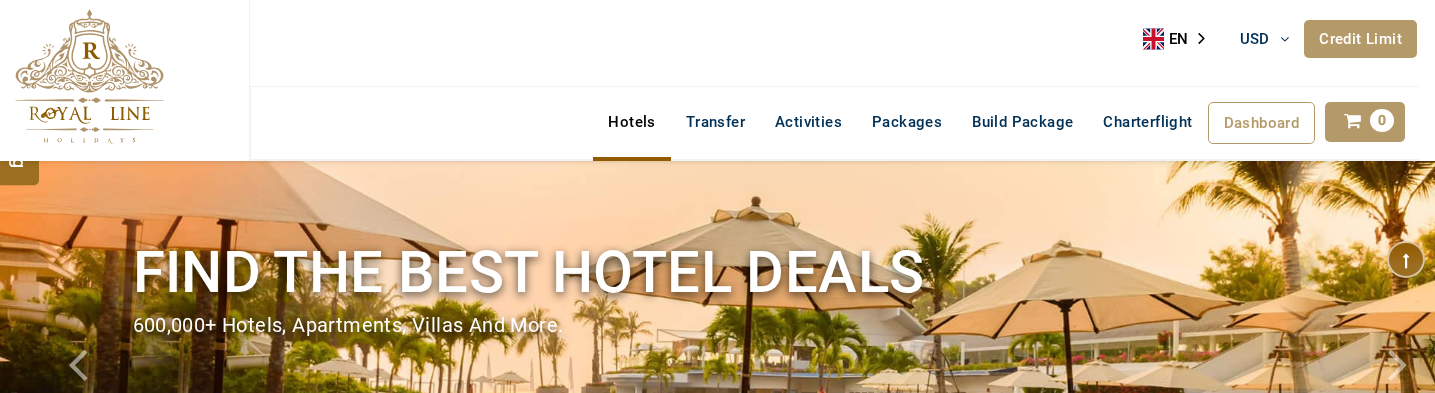 select on "*****" 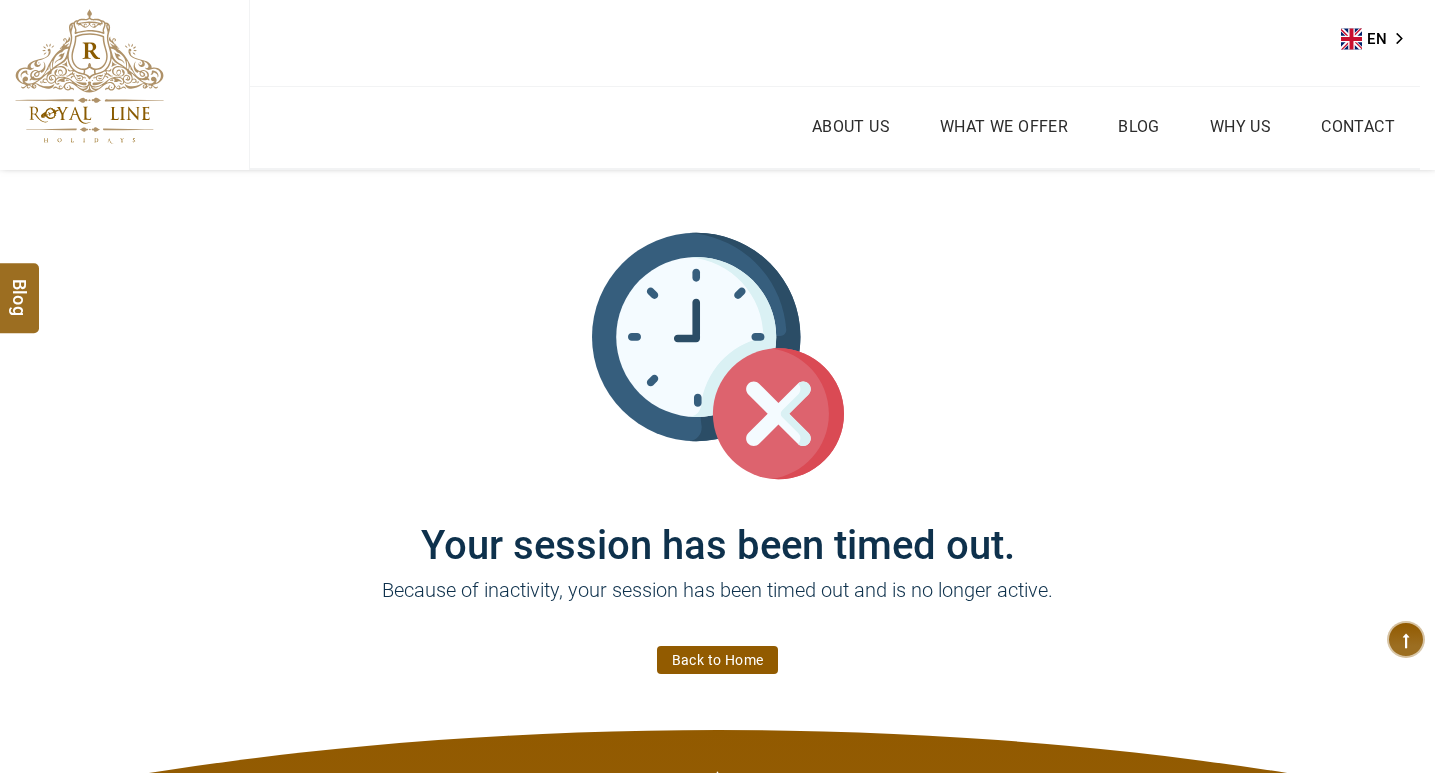 scroll, scrollTop: 0, scrollLeft: 0, axis: both 